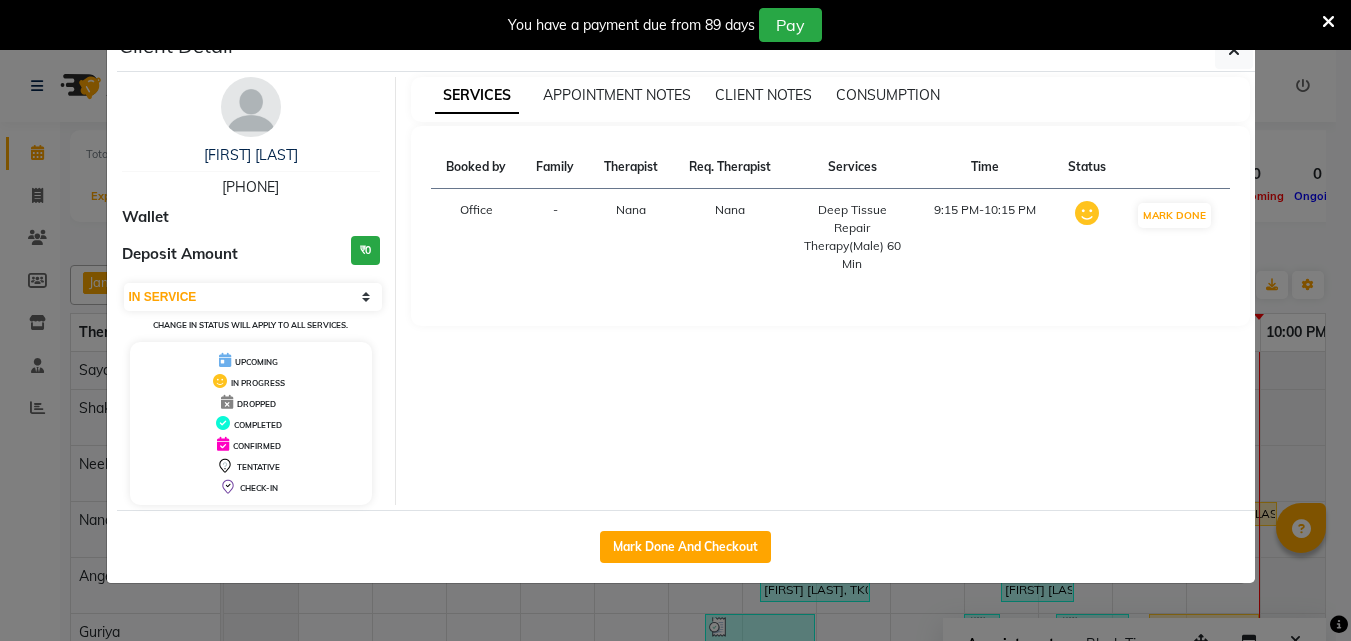 select on "1" 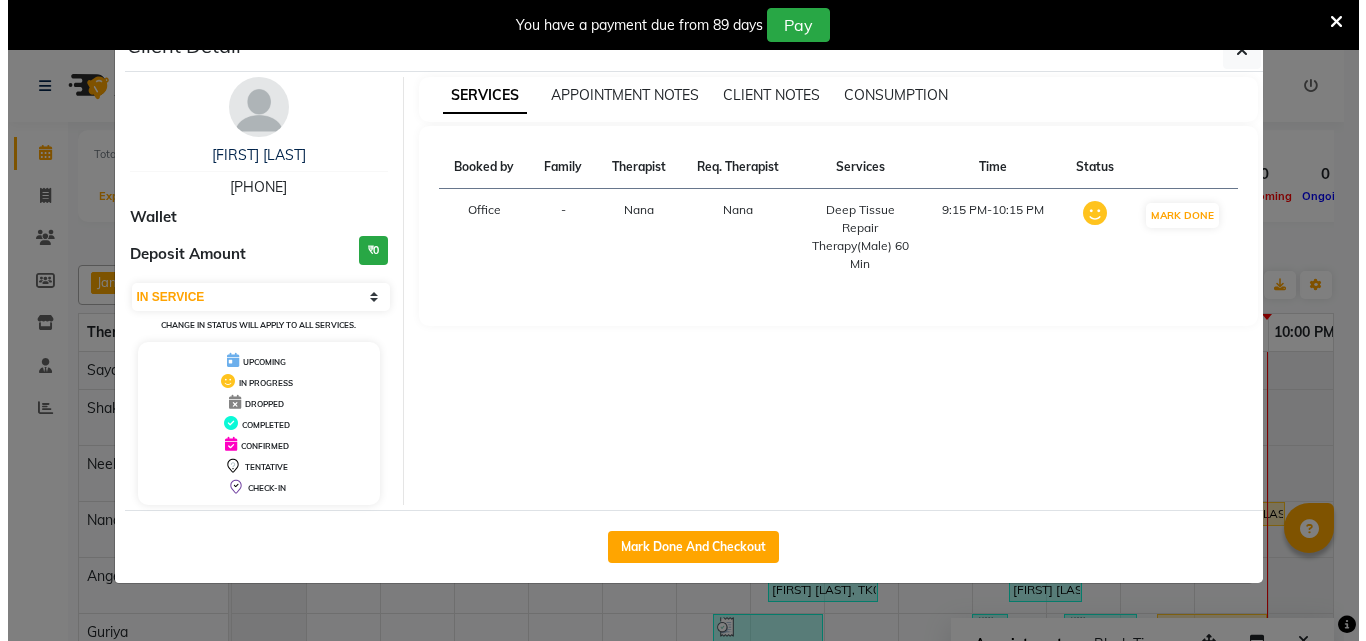 scroll, scrollTop: 0, scrollLeft: 0, axis: both 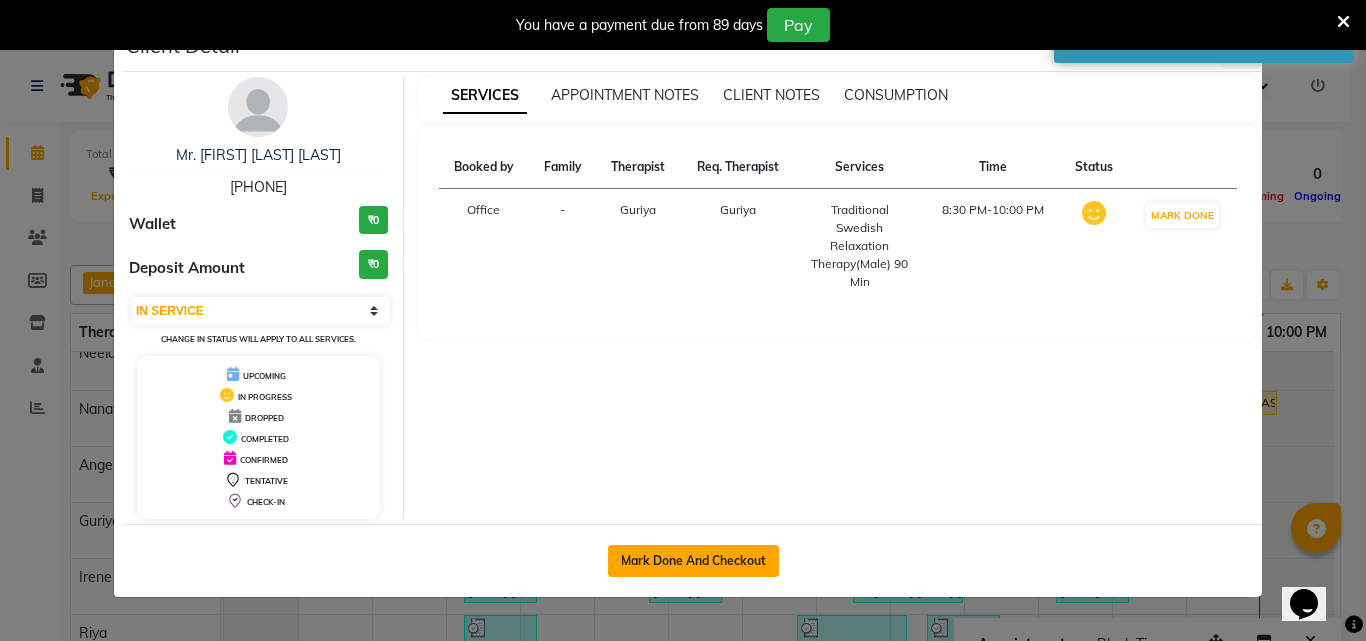 click on "Mark Done And Checkout" 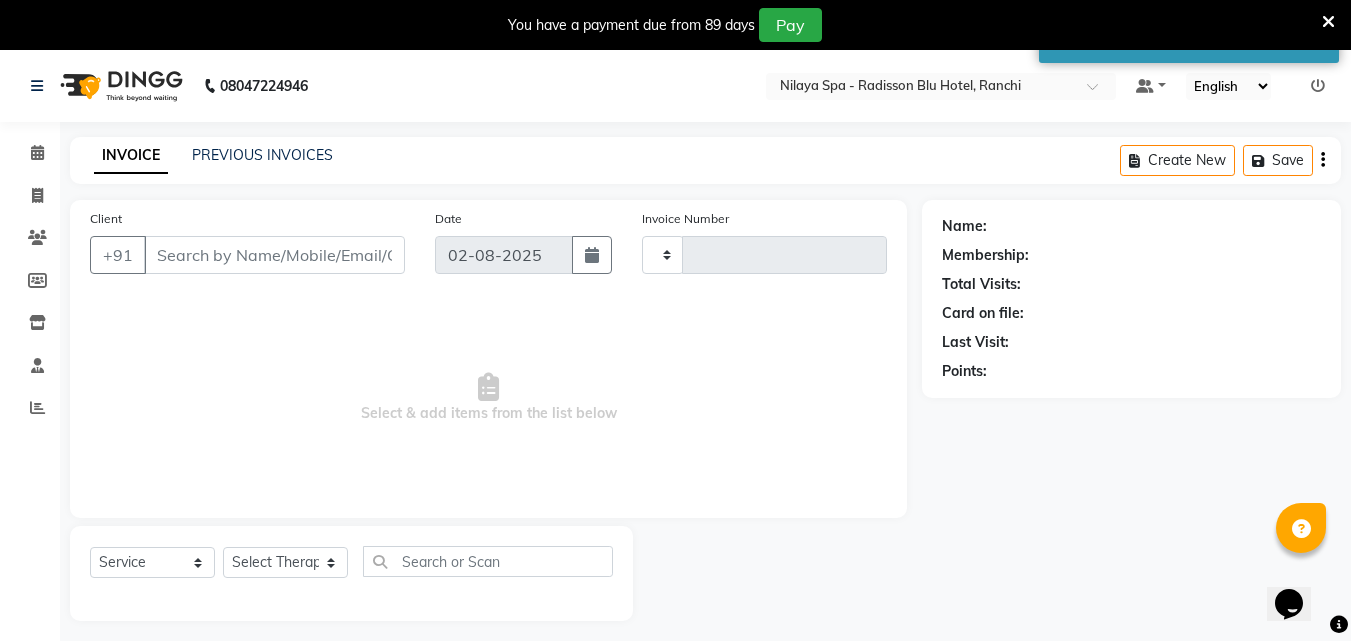 type on "0997" 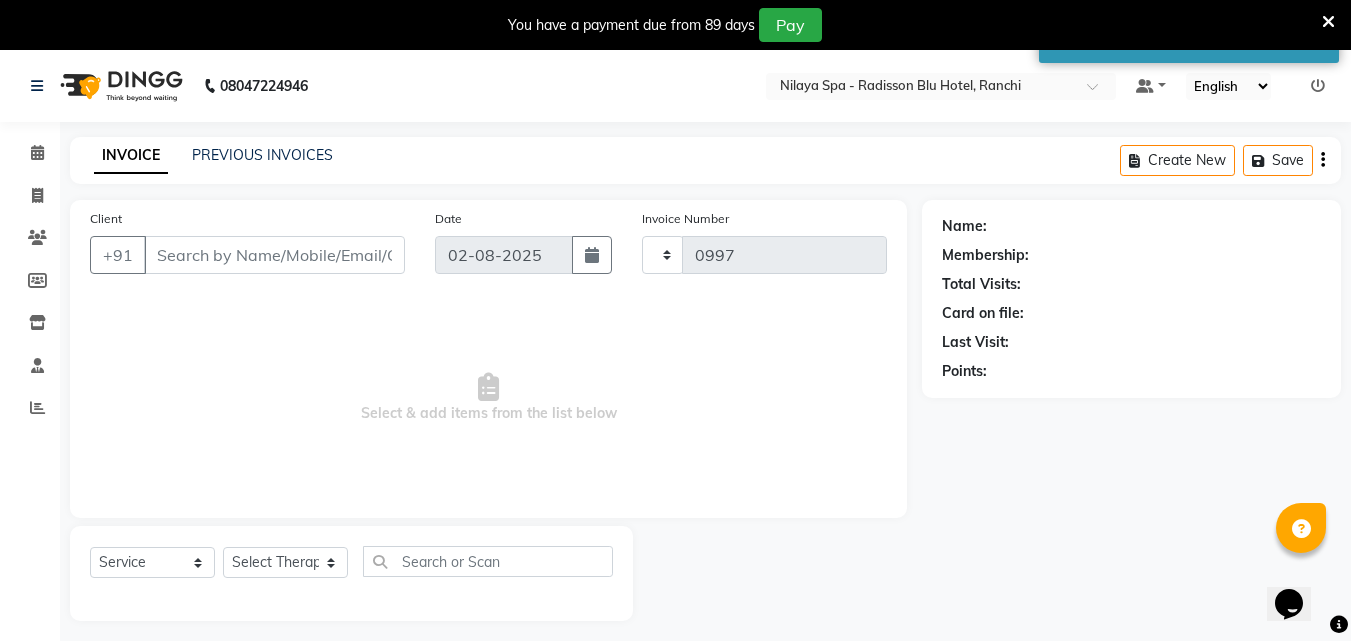 select on "8066" 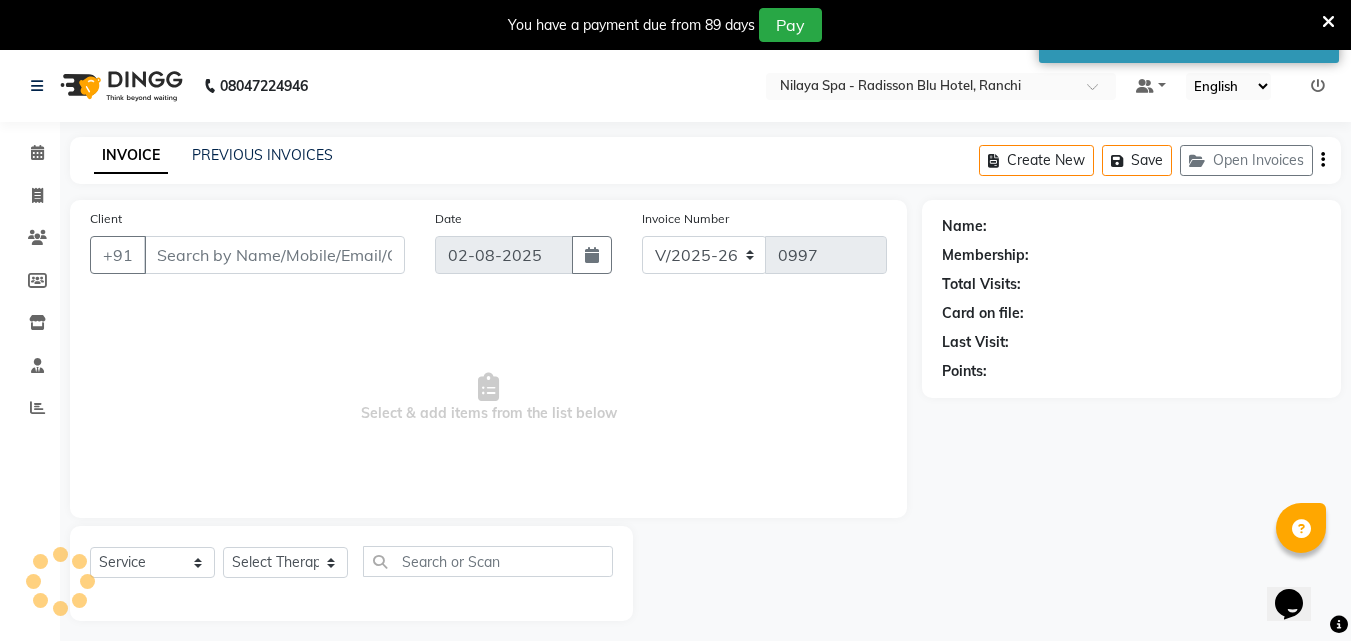 type on "89******77" 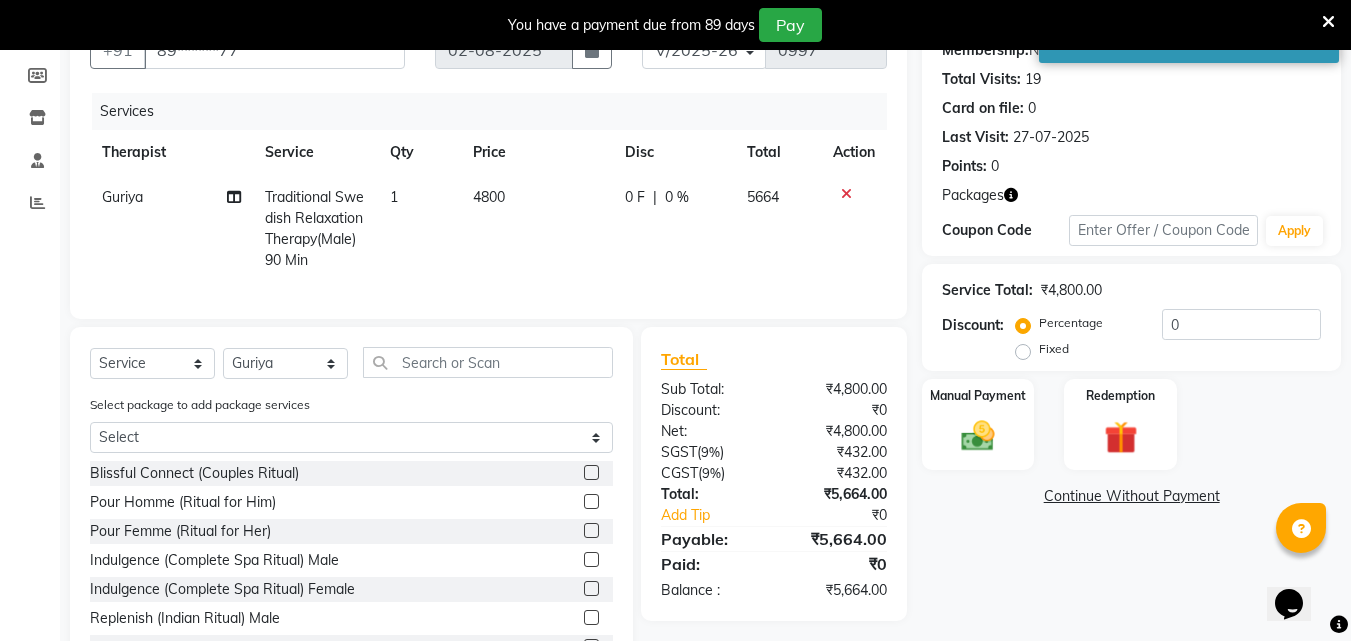 scroll, scrollTop: 231, scrollLeft: 0, axis: vertical 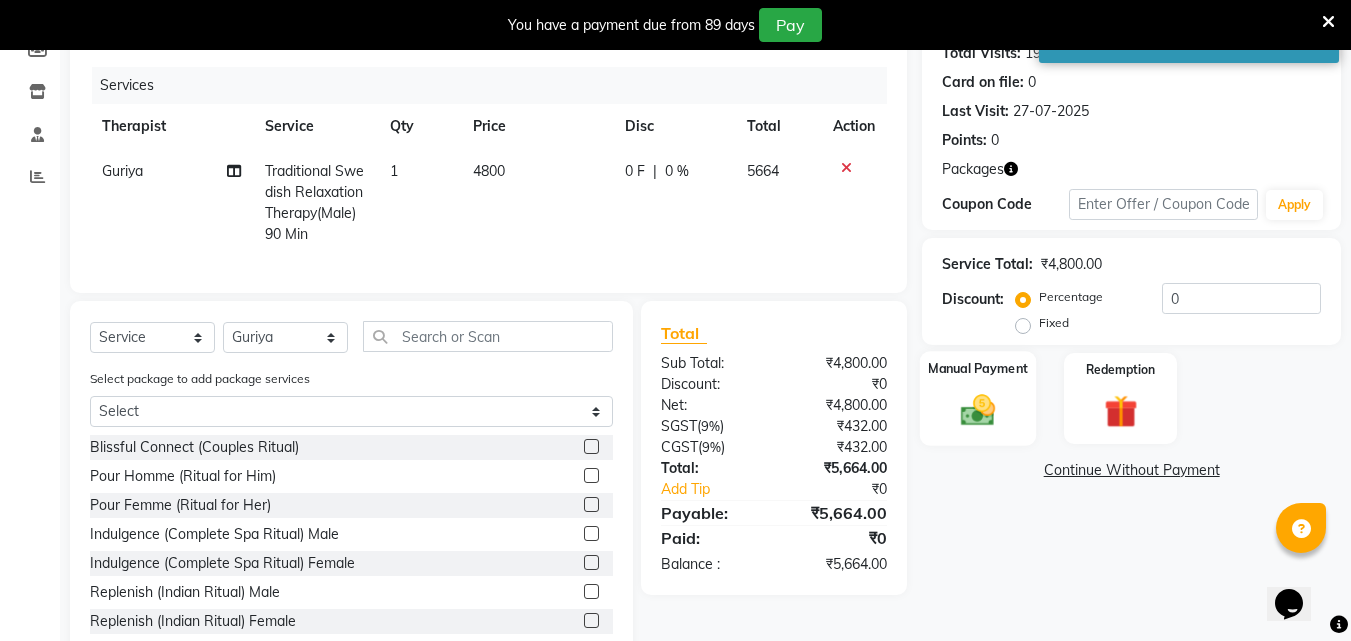 click 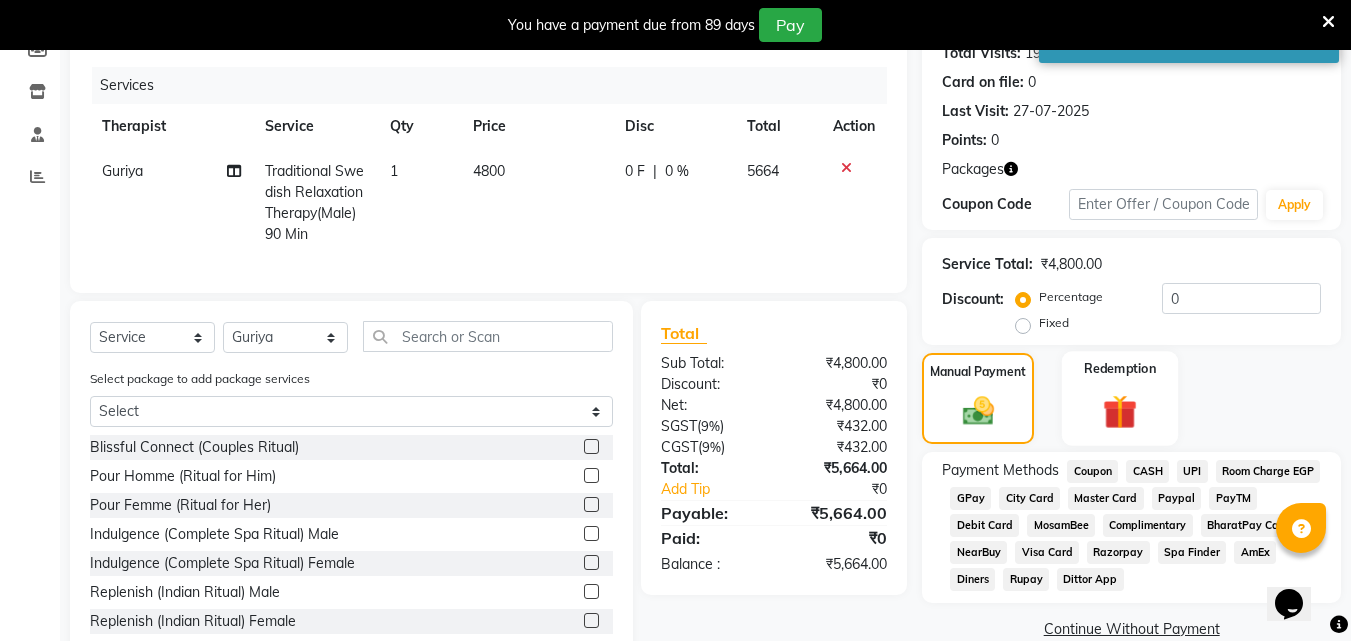 click 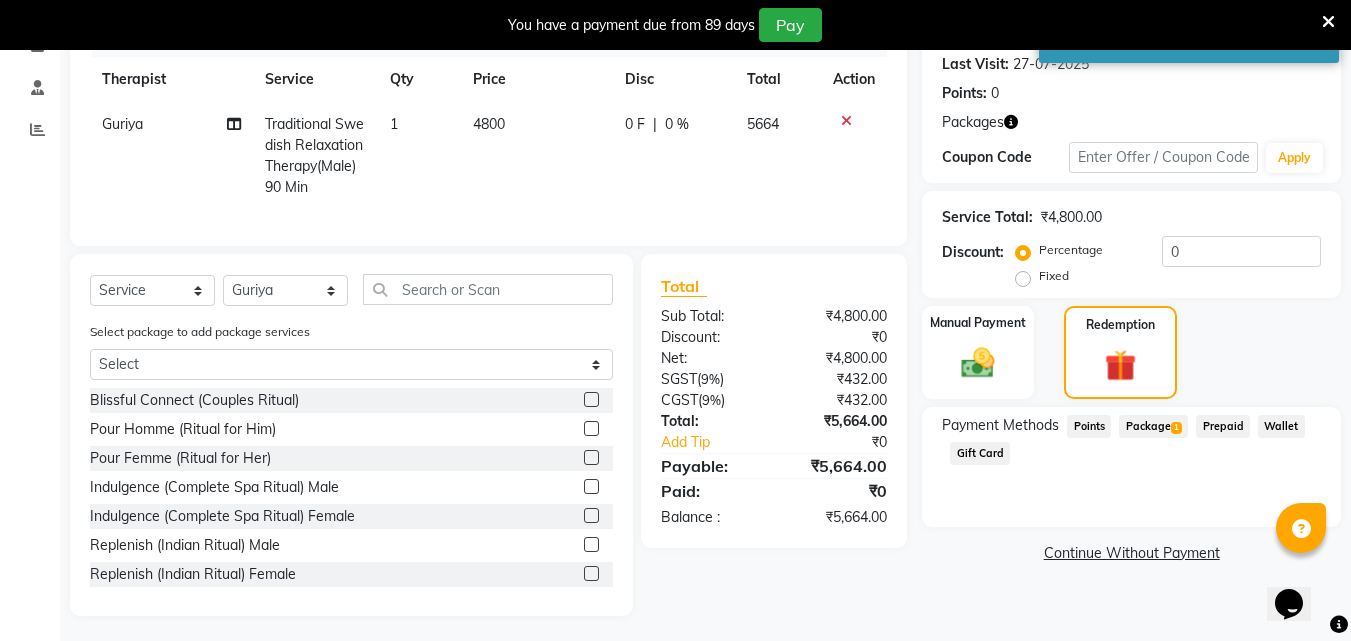 scroll, scrollTop: 298, scrollLeft: 0, axis: vertical 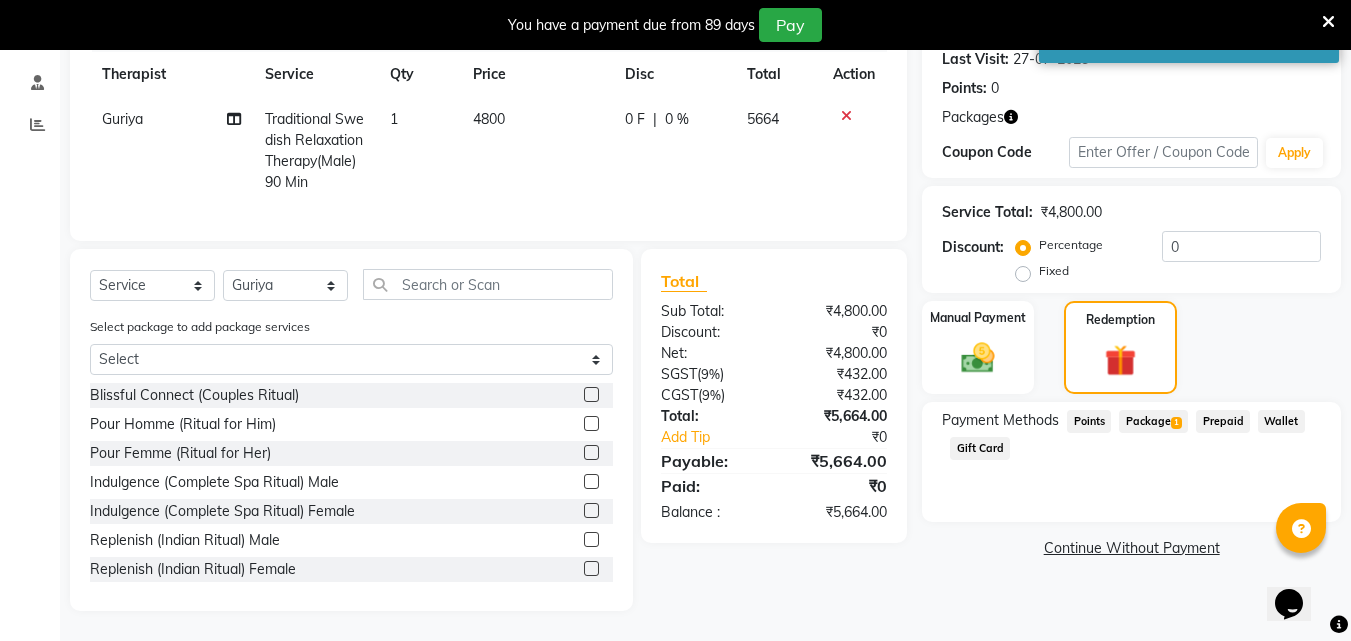 click on "Package  1" 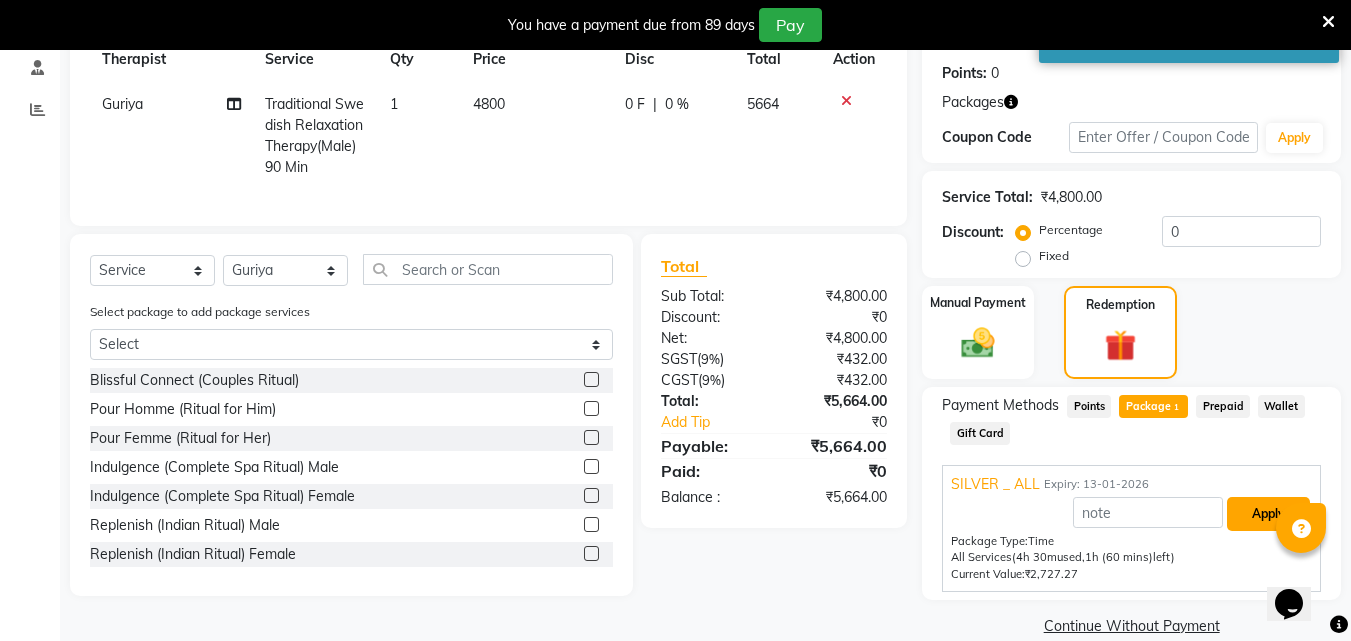 click on "Apply" at bounding box center (1268, 514) 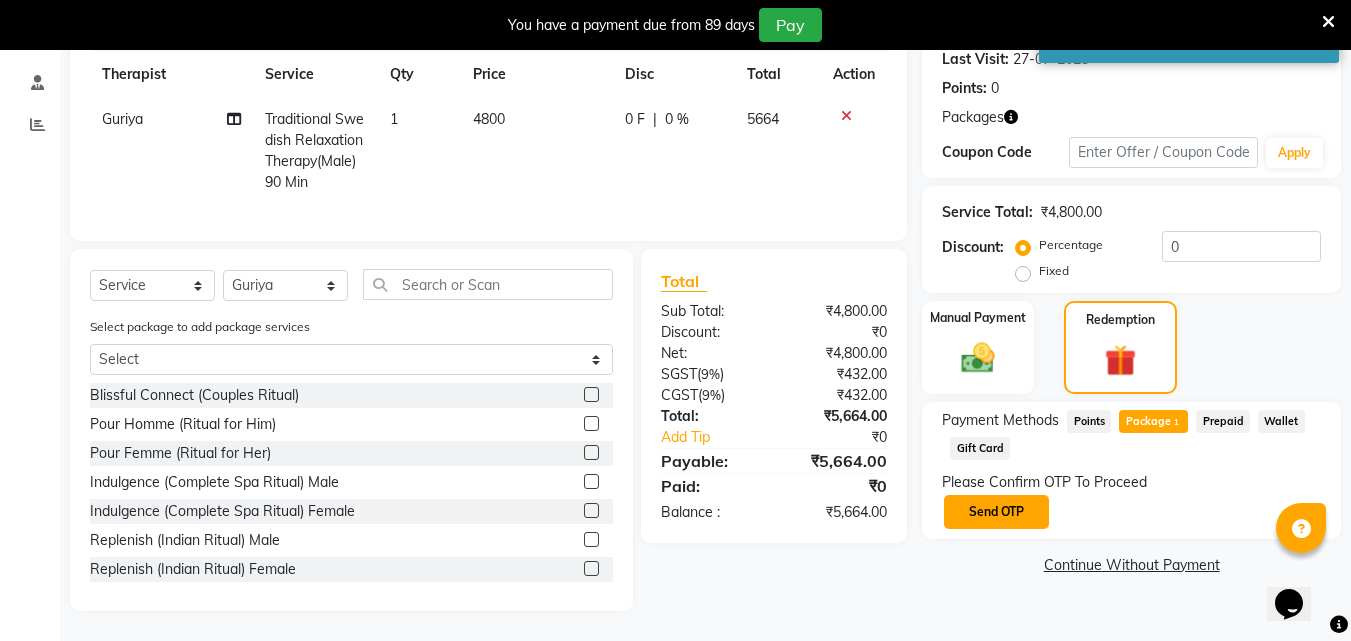 click on "Send OTP" 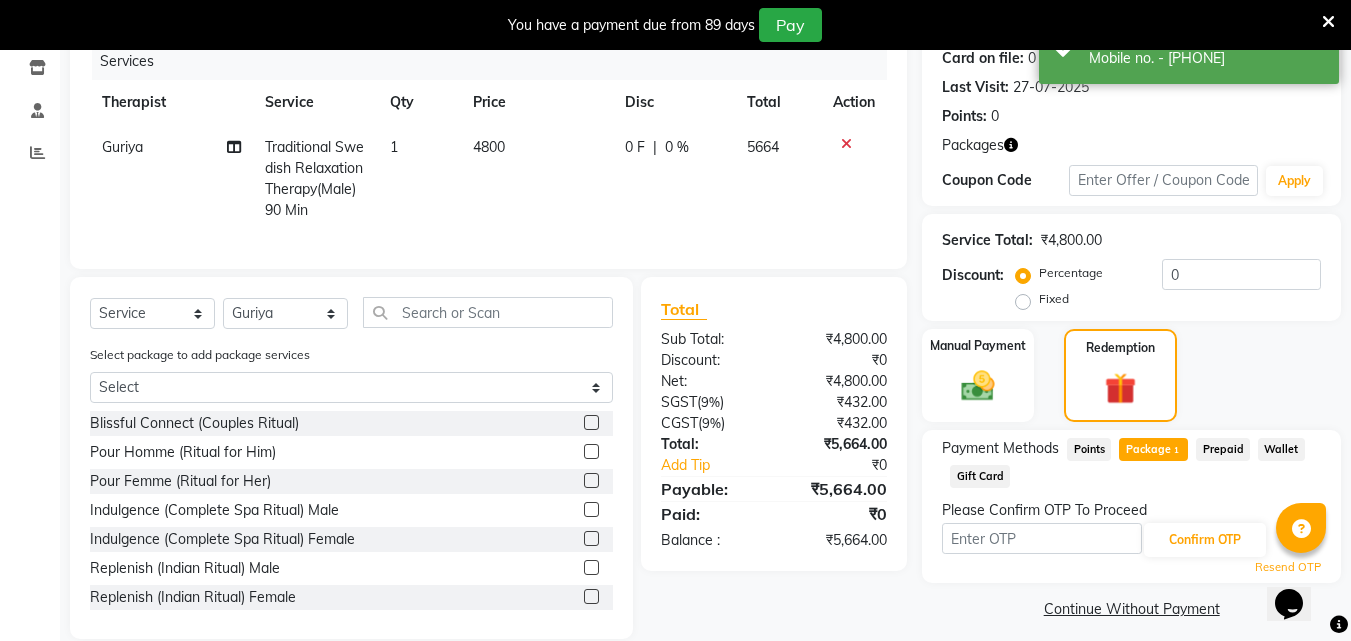 scroll, scrollTop: 298, scrollLeft: 0, axis: vertical 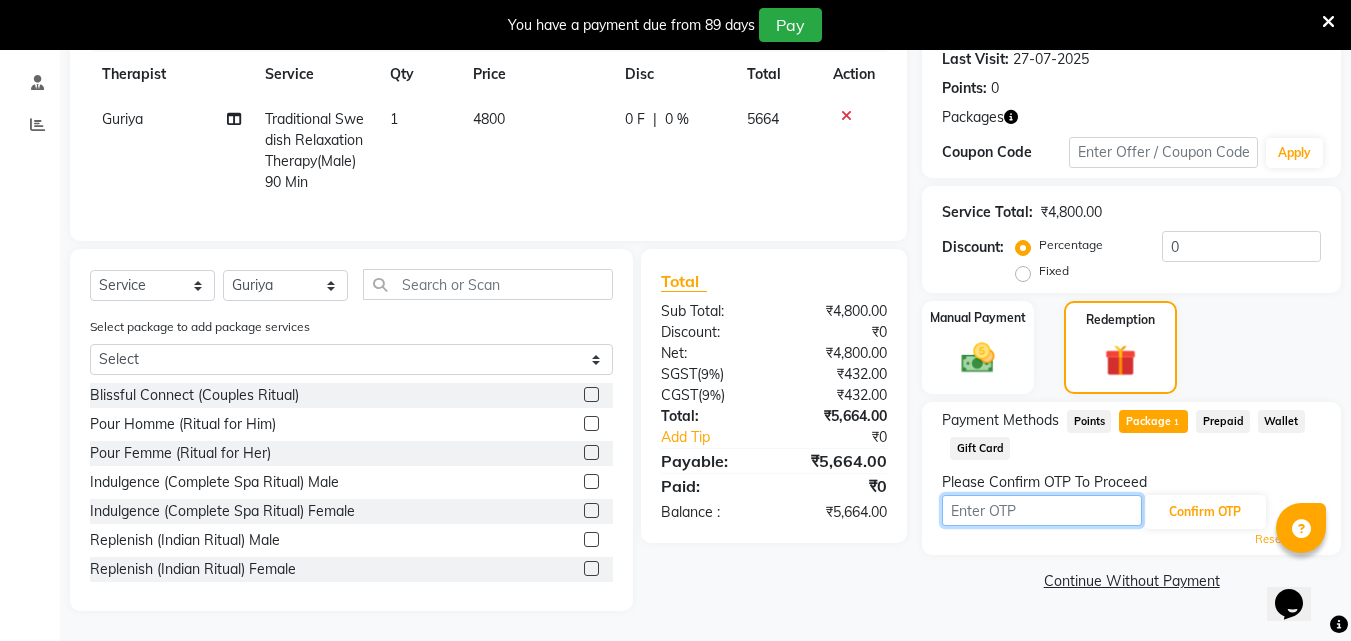 click at bounding box center [1042, 510] 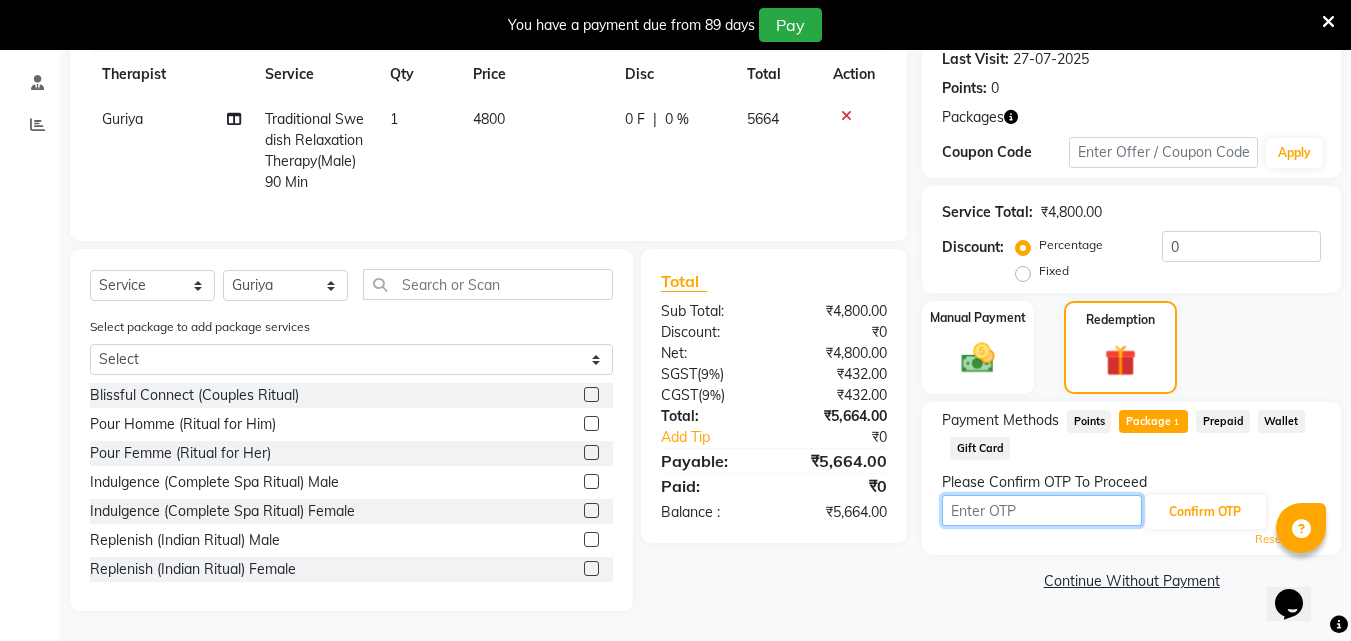click at bounding box center (1042, 510) 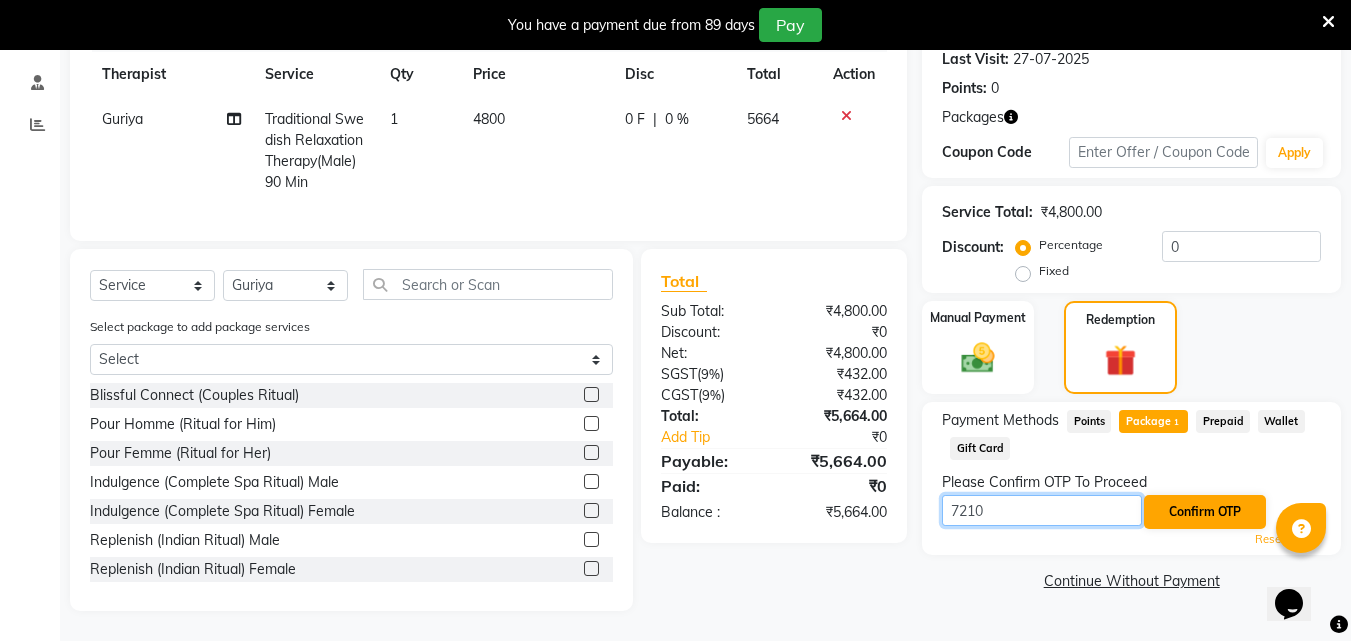 type on "7210" 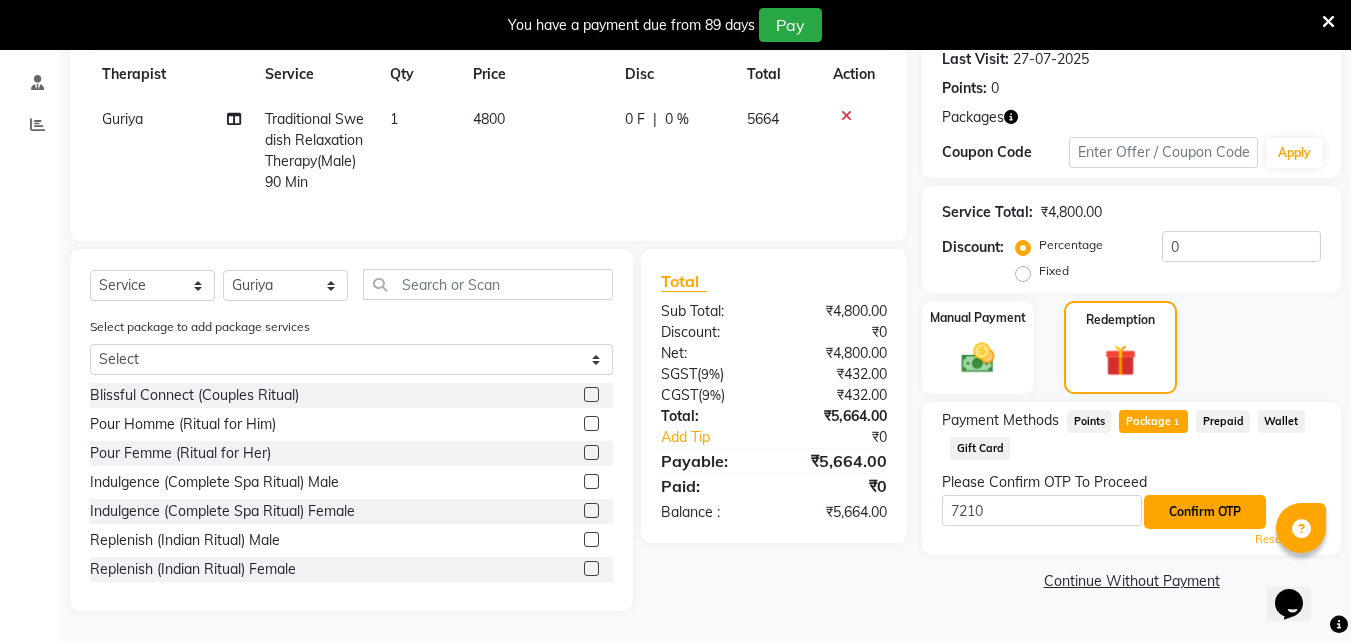 click on "Confirm OTP" 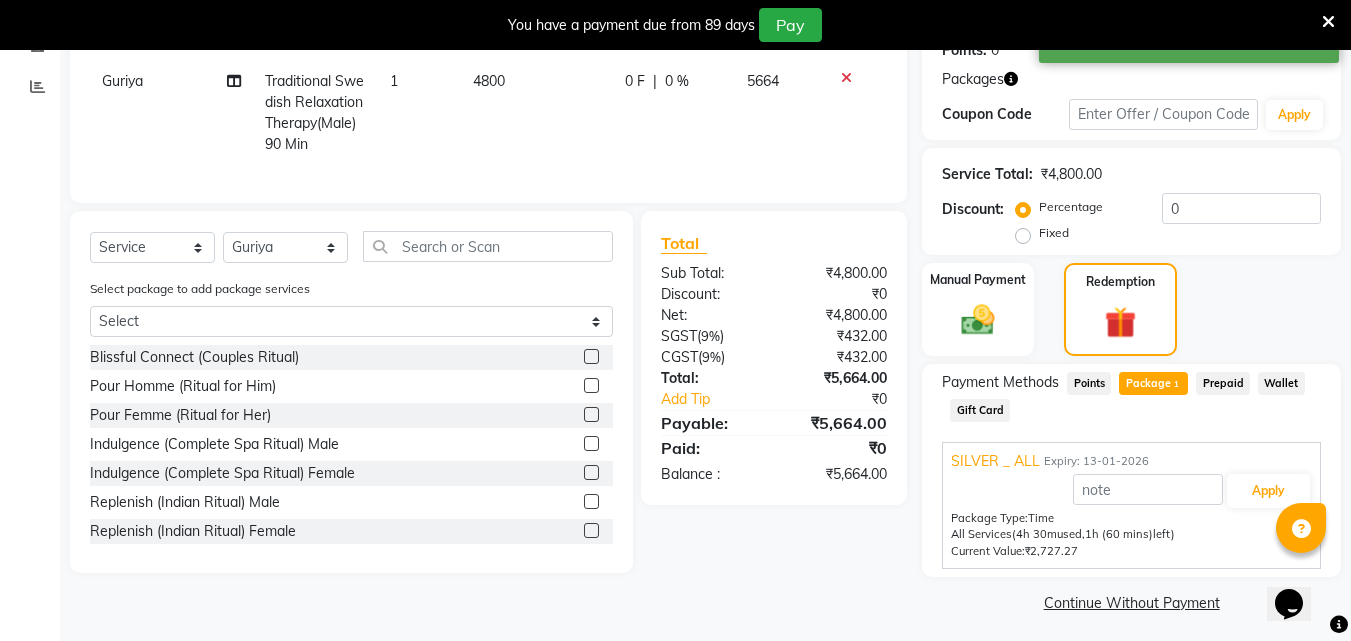 scroll, scrollTop: 328, scrollLeft: 0, axis: vertical 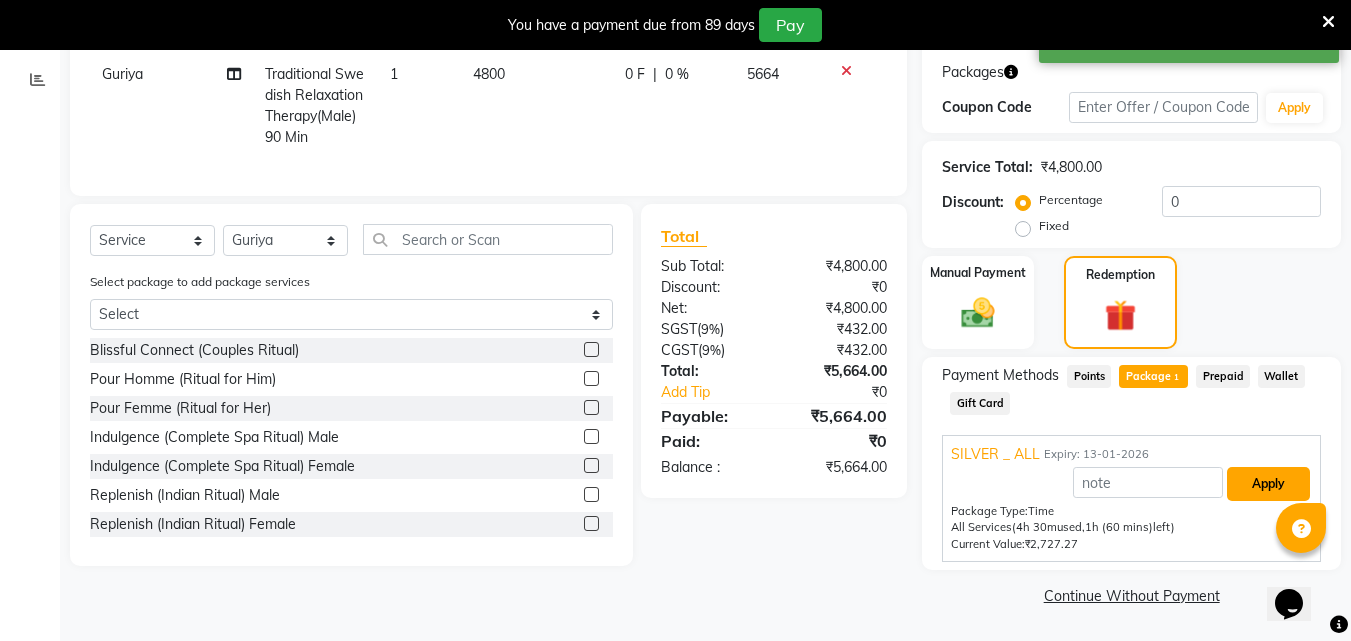 click on "Apply" at bounding box center [1268, 484] 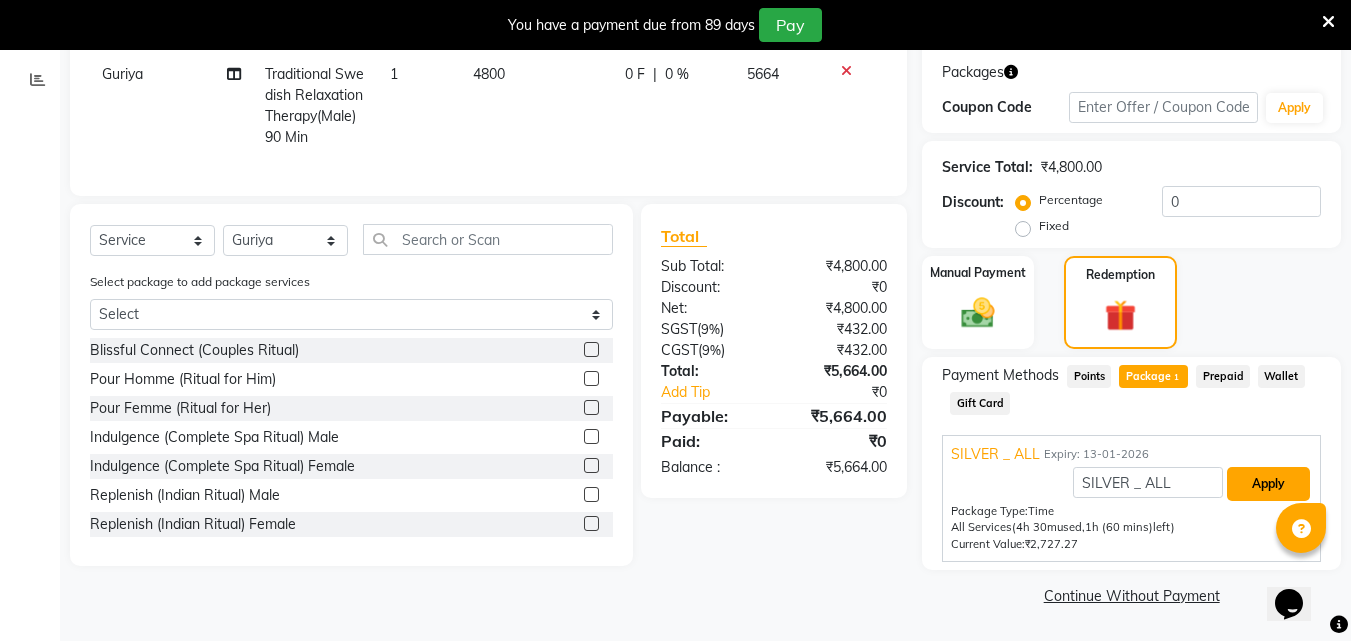 click on "Apply" at bounding box center [1268, 484] 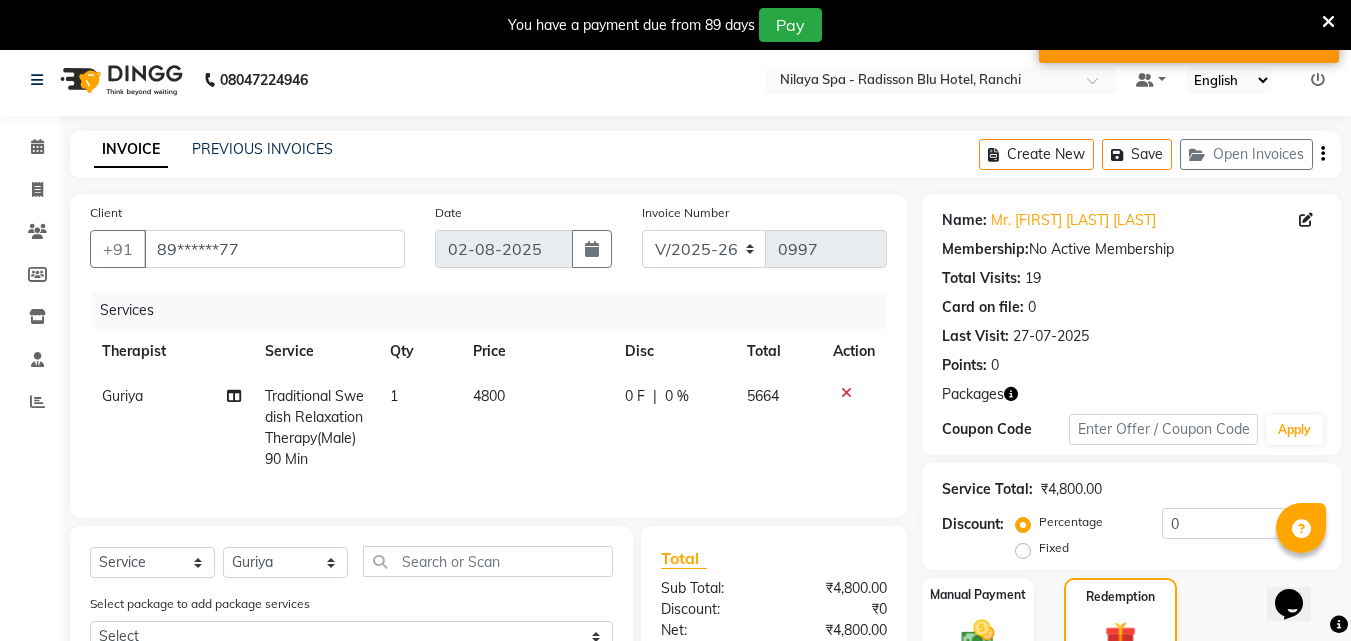 scroll, scrollTop: 0, scrollLeft: 0, axis: both 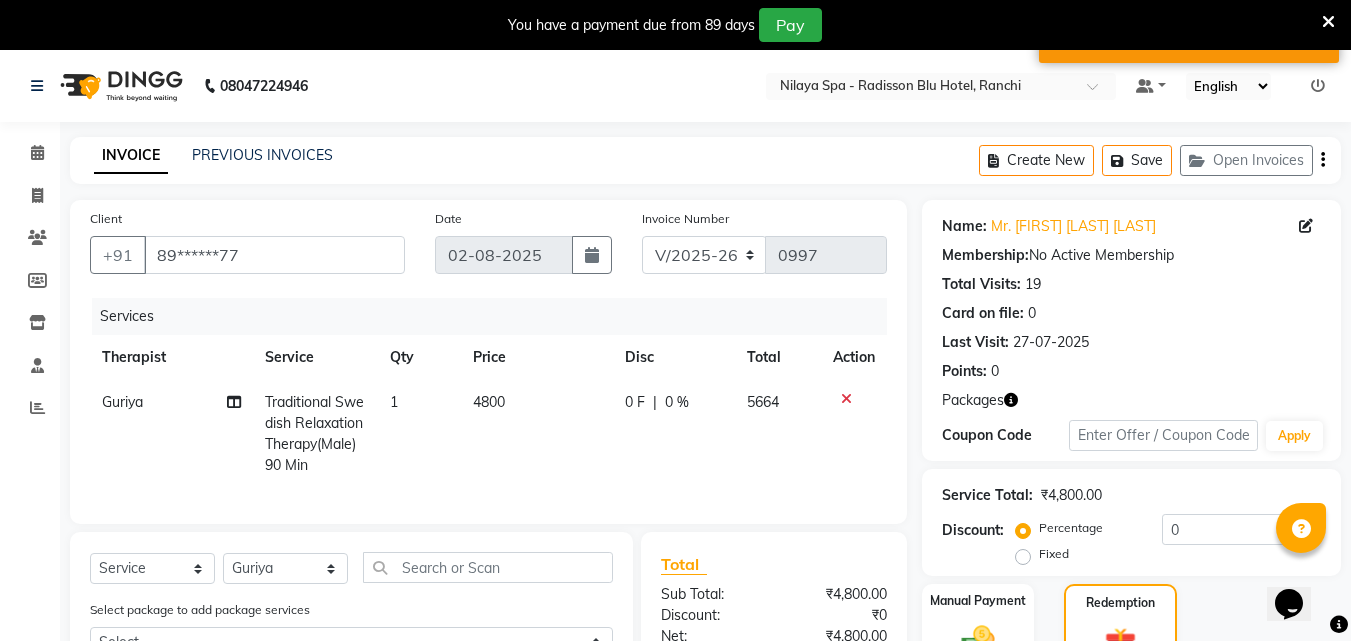 click at bounding box center [1328, 22] 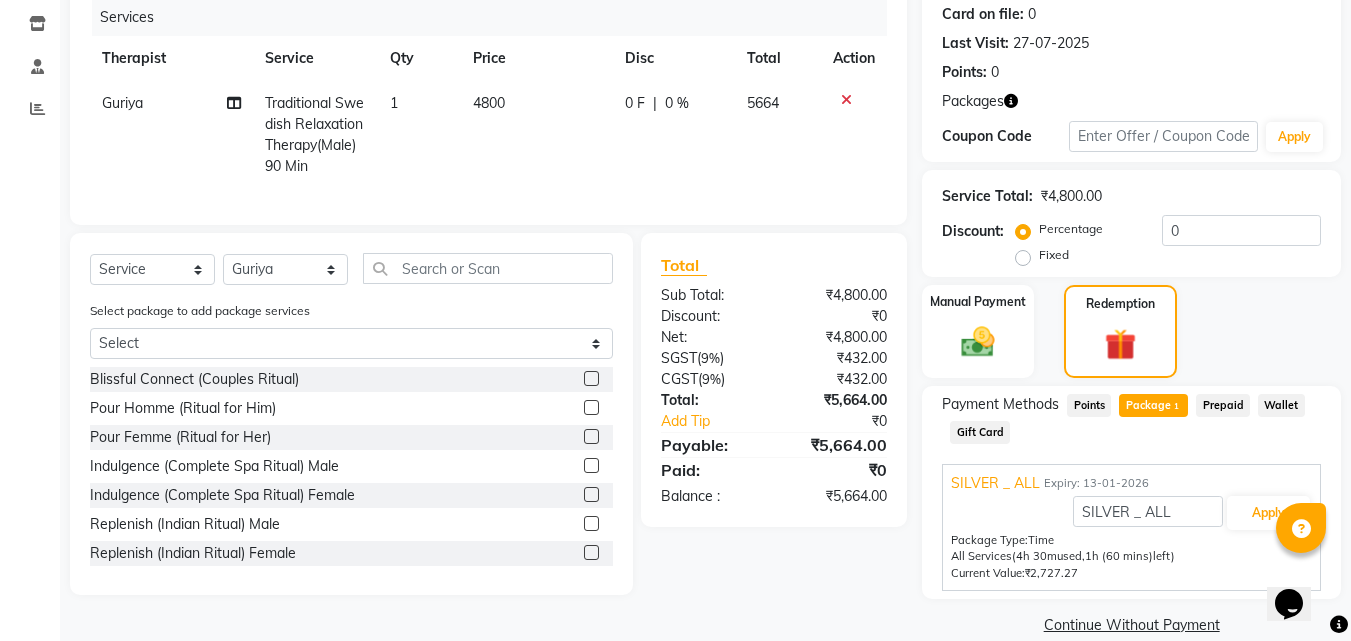 scroll, scrollTop: 278, scrollLeft: 0, axis: vertical 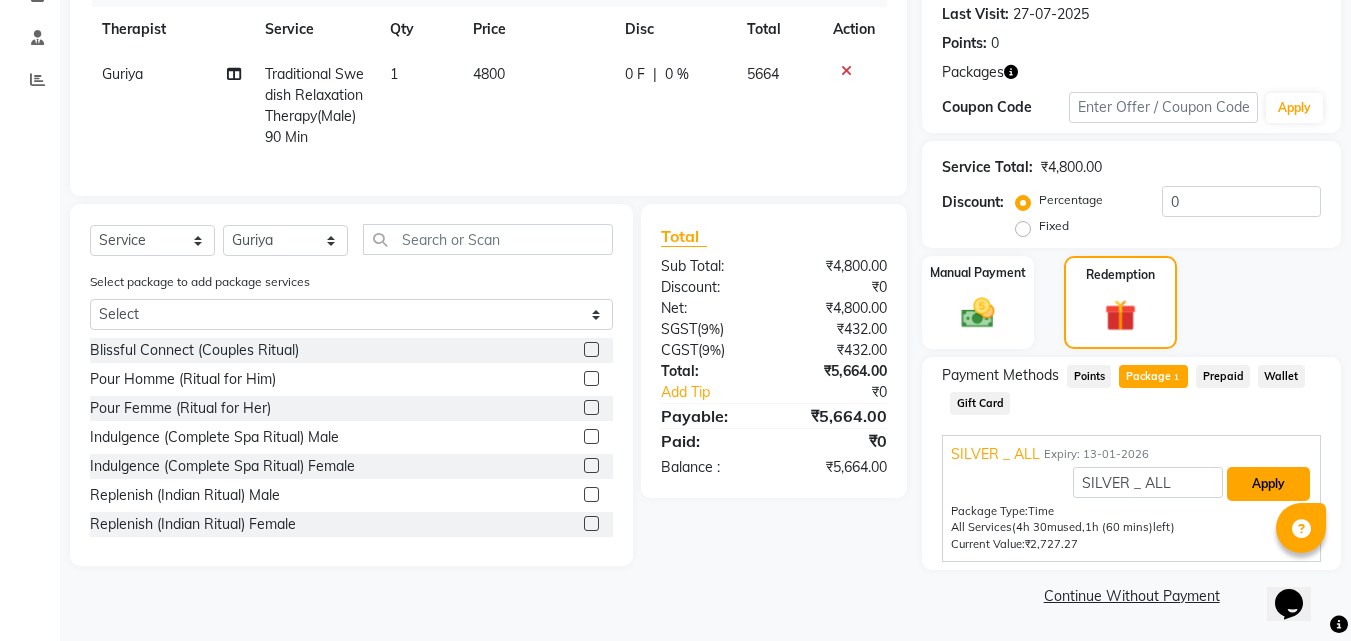click on "Apply" at bounding box center [1268, 484] 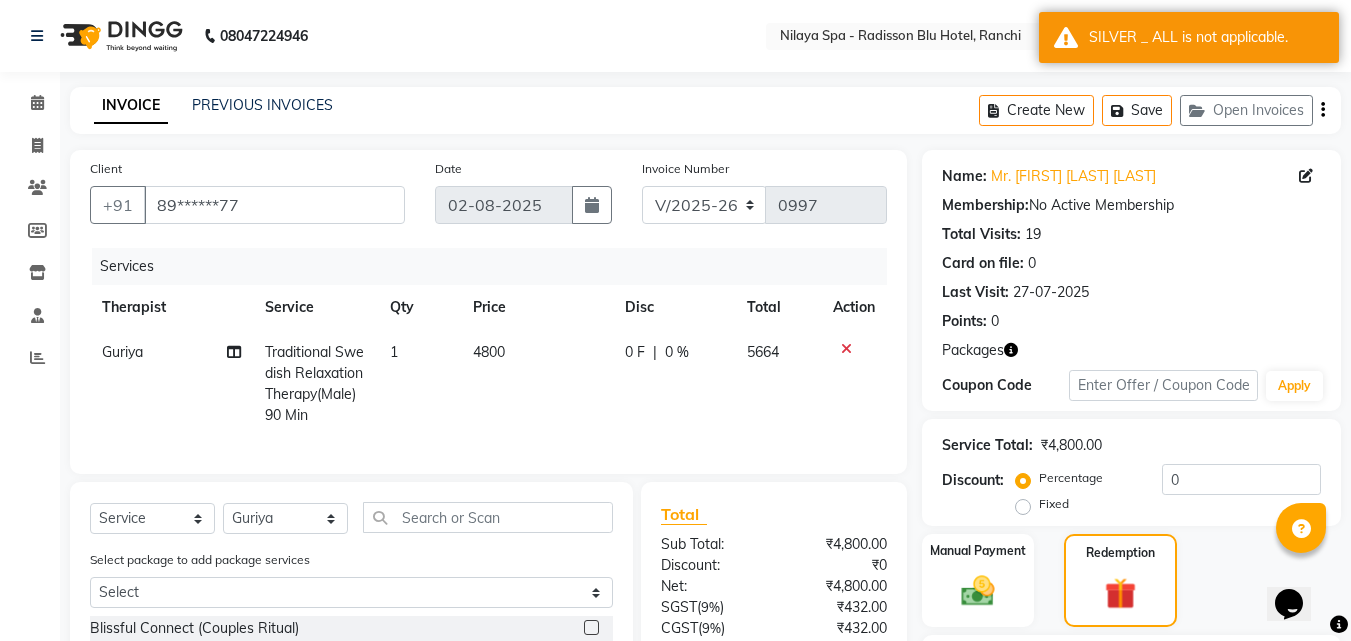scroll, scrollTop: 278, scrollLeft: 0, axis: vertical 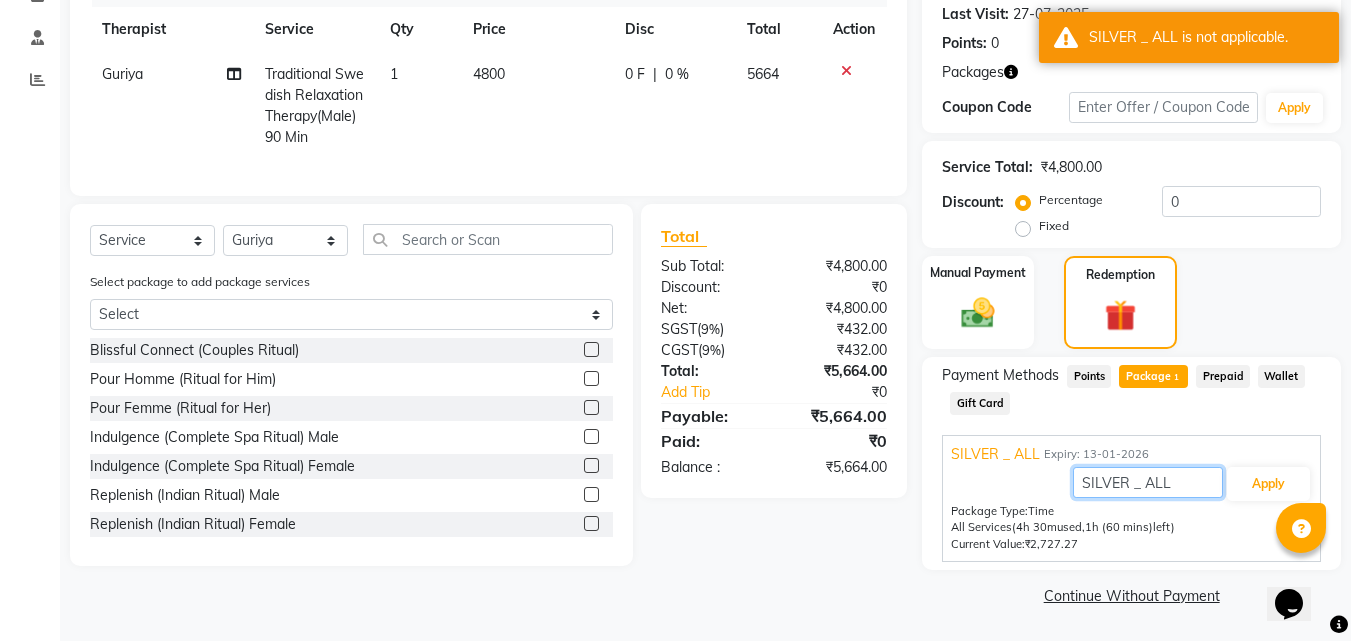 click on "SILVER _ ALL" at bounding box center [1148, 482] 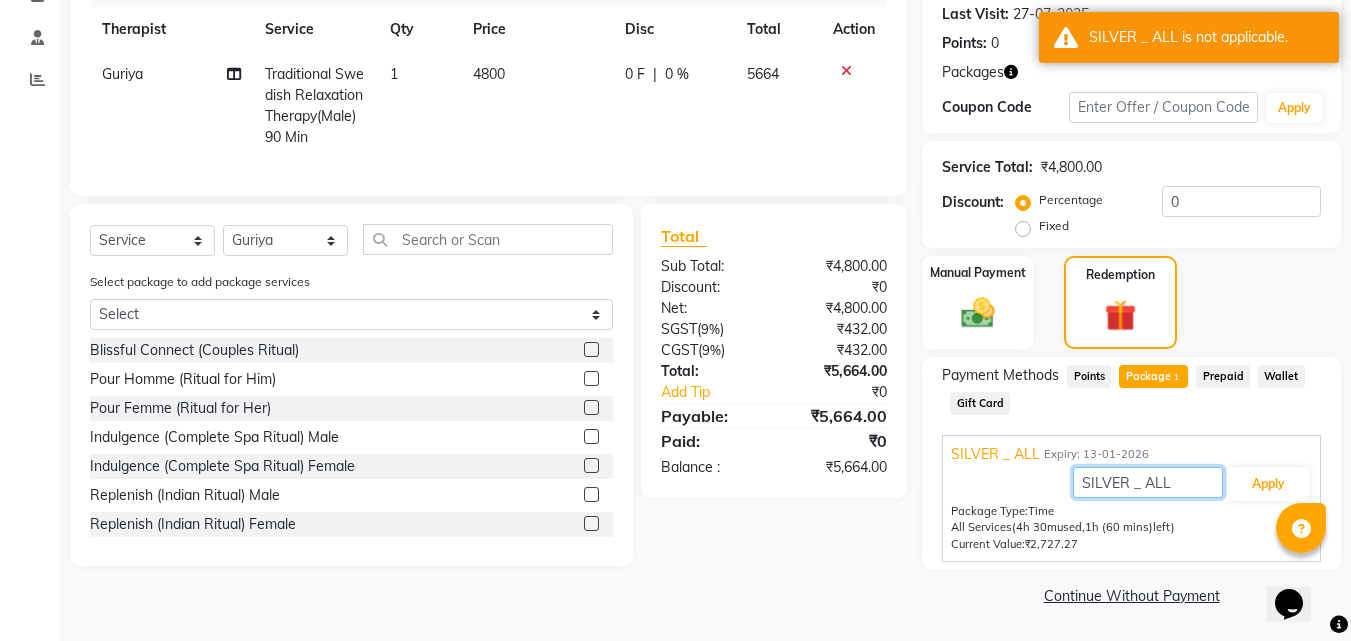 click on "SILVER _ ALL" at bounding box center (1148, 482) 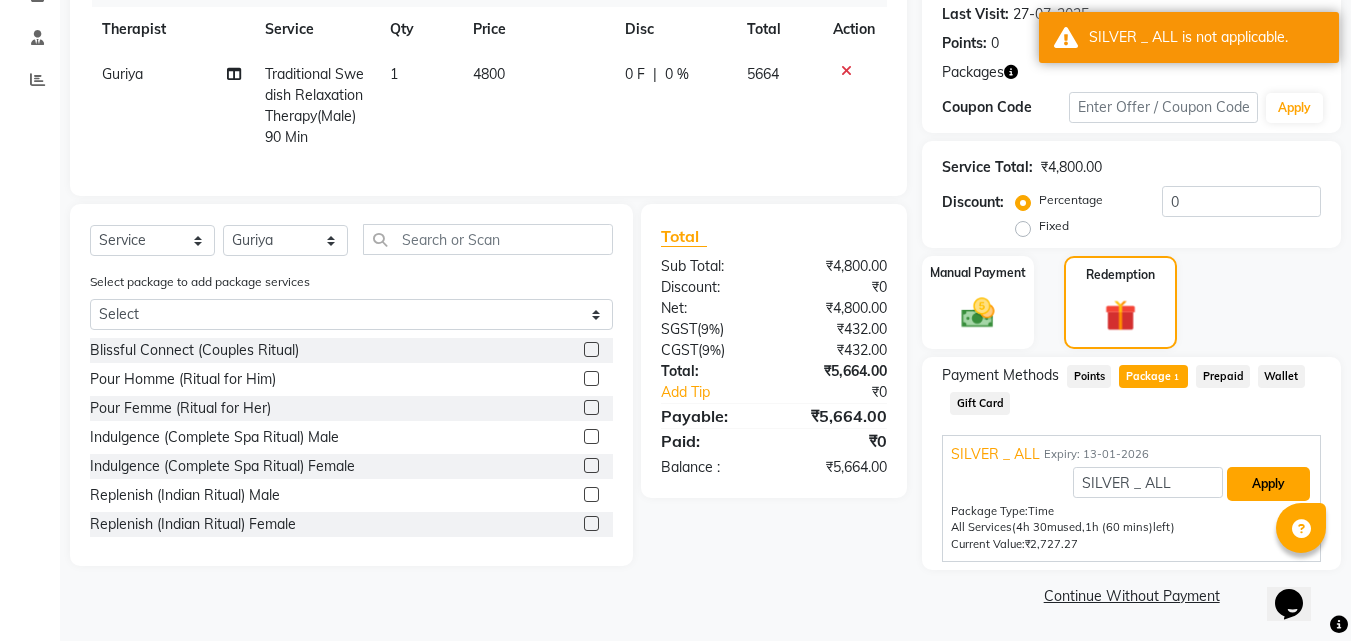 click on "Apply" at bounding box center (1268, 484) 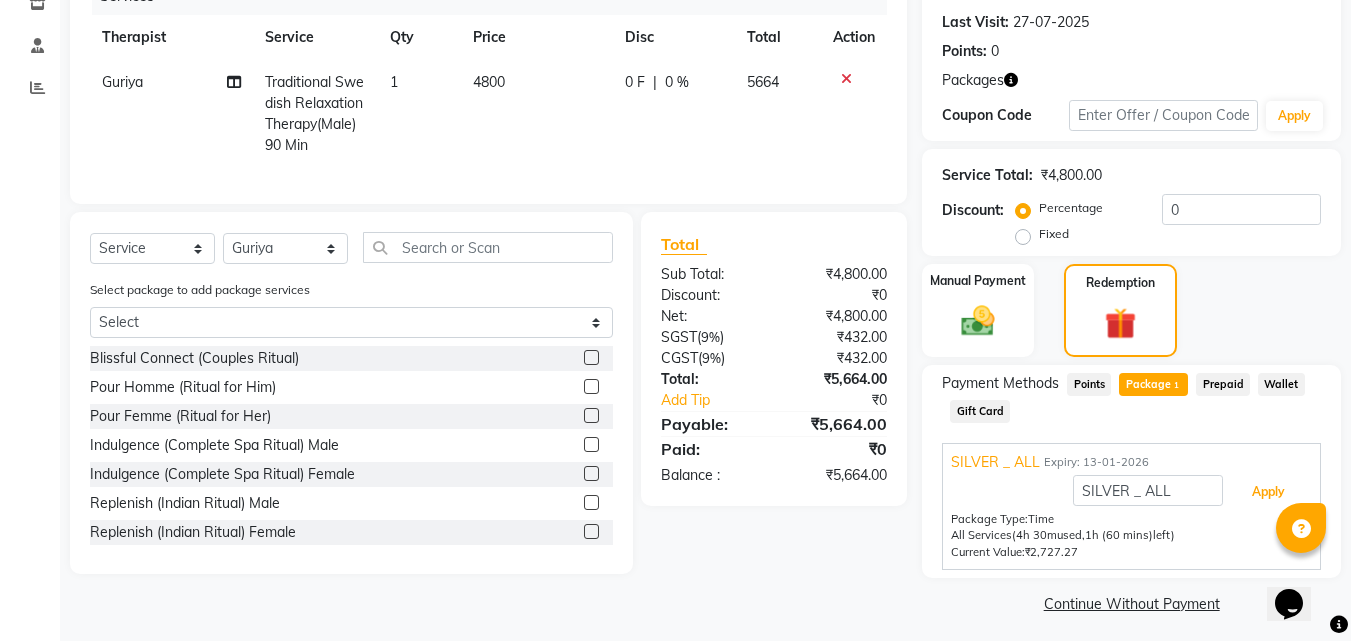 scroll, scrollTop: 278, scrollLeft: 0, axis: vertical 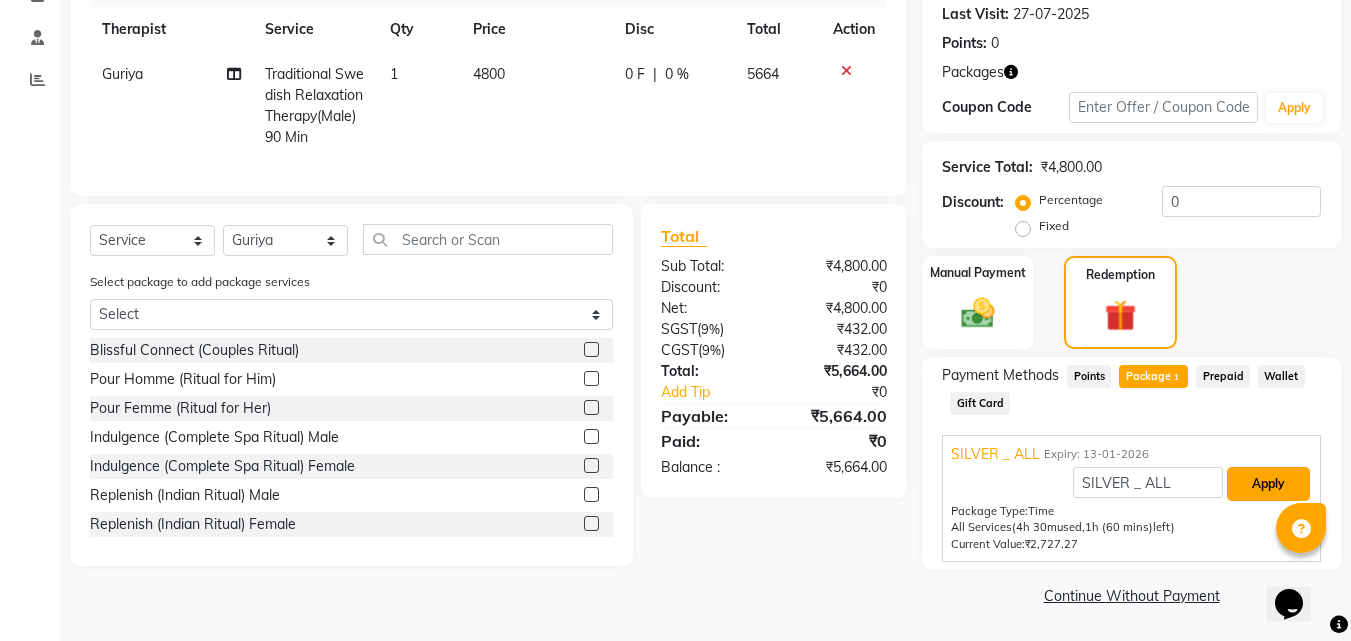 click on "Apply" at bounding box center [1268, 484] 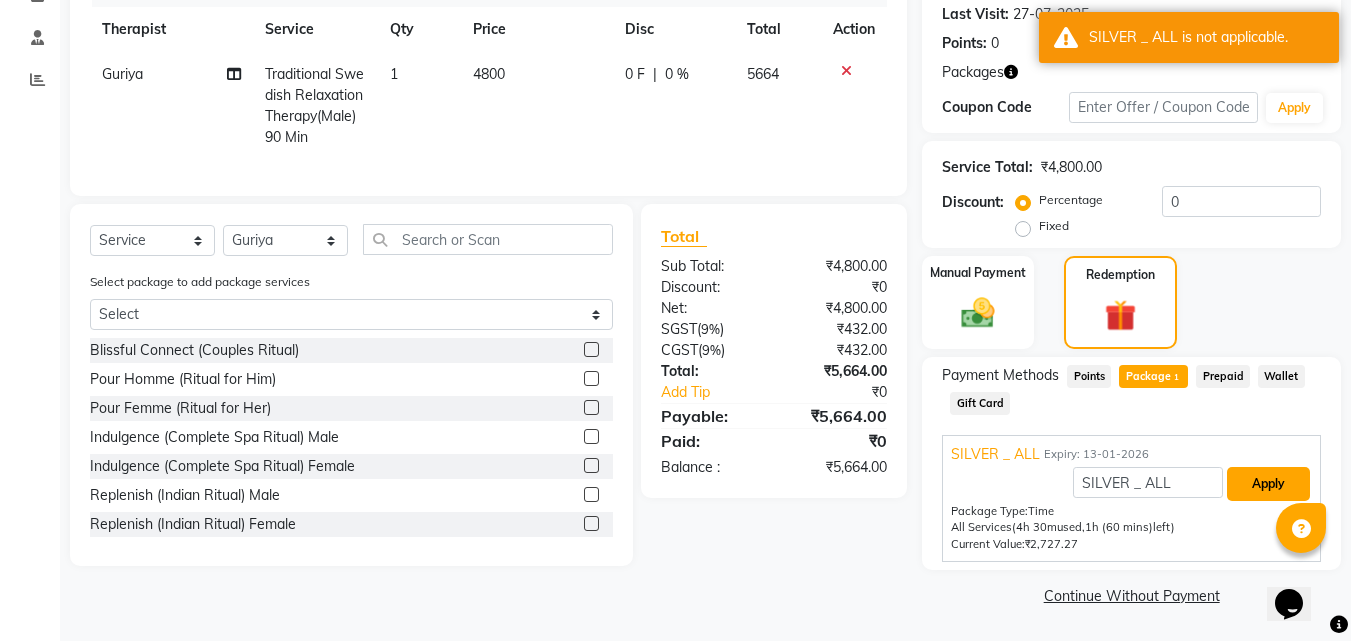 click on "Apply" at bounding box center (1268, 484) 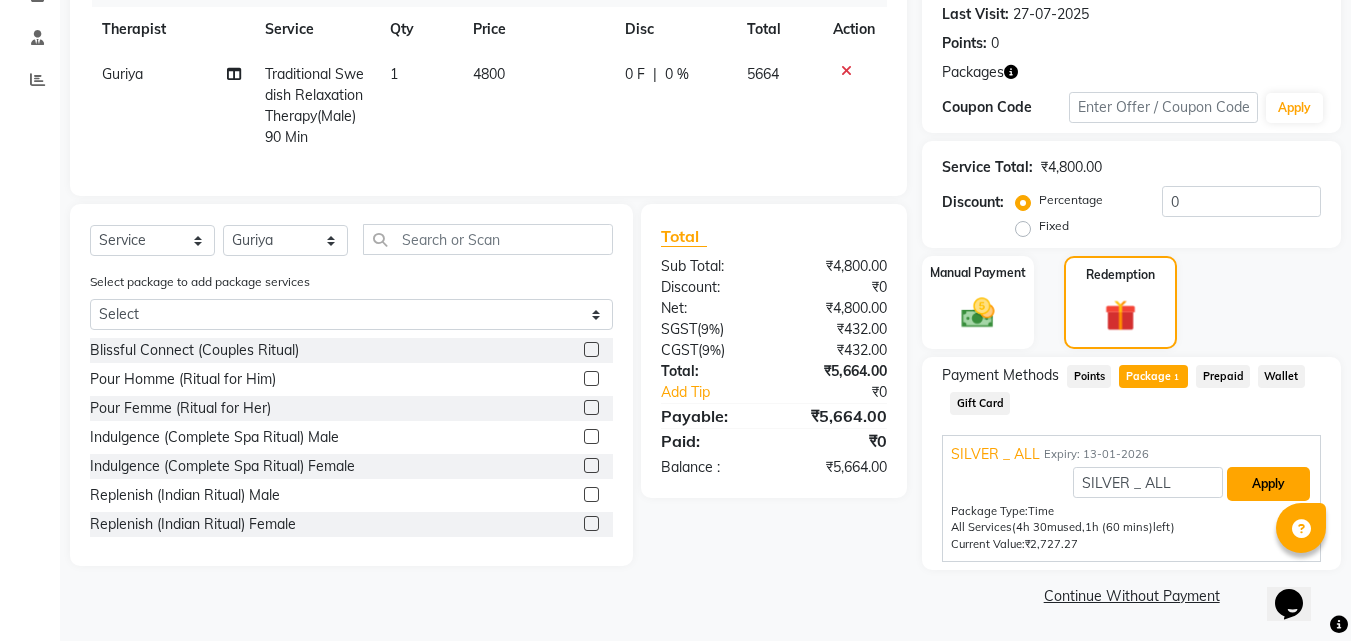 click on "Apply" at bounding box center (1268, 484) 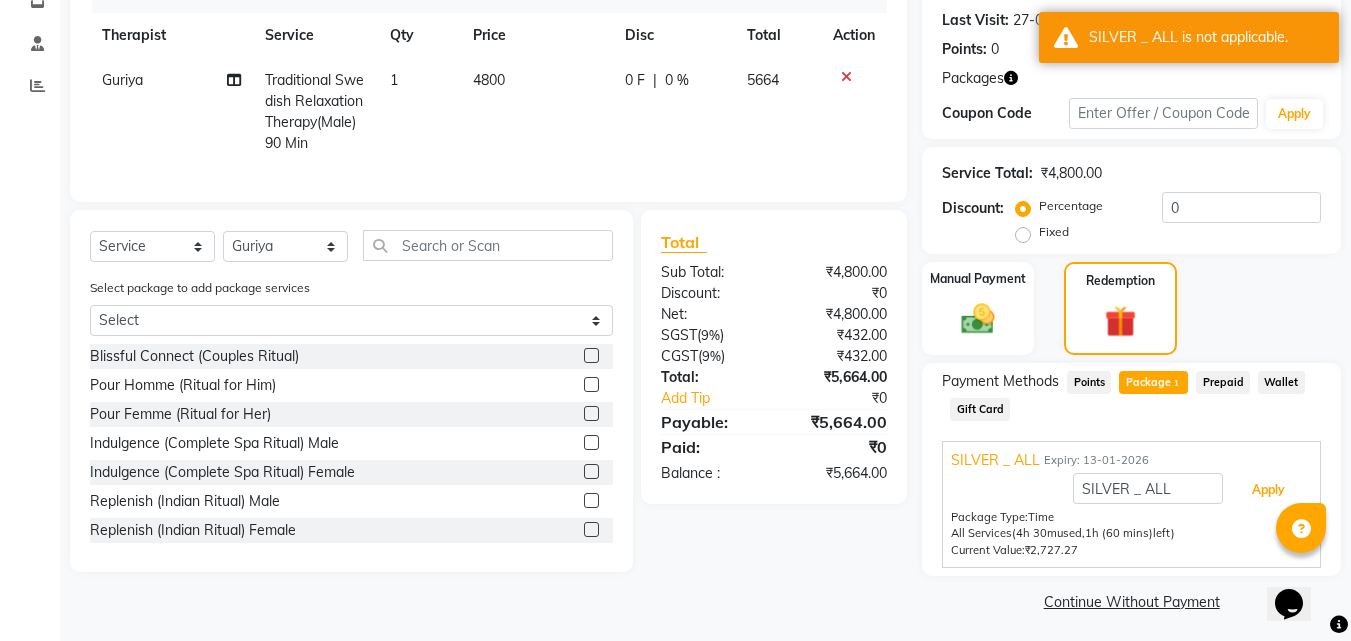 scroll, scrollTop: 278, scrollLeft: 0, axis: vertical 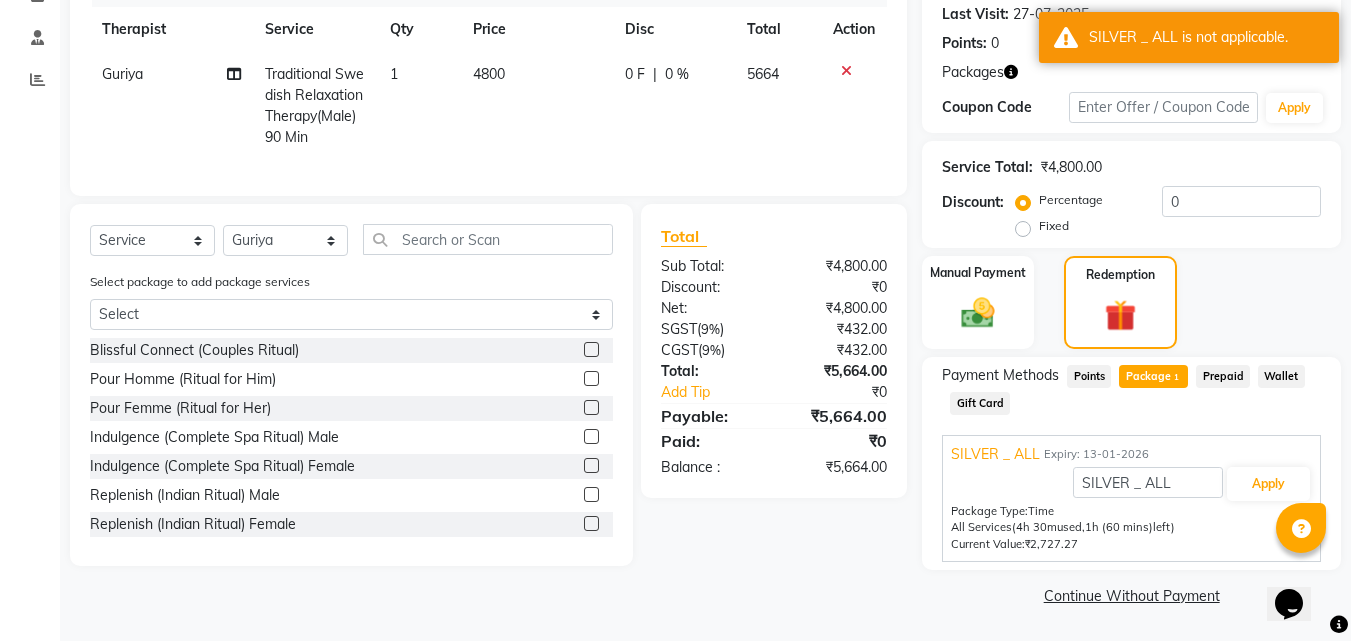 click on "Continue Without Payment" 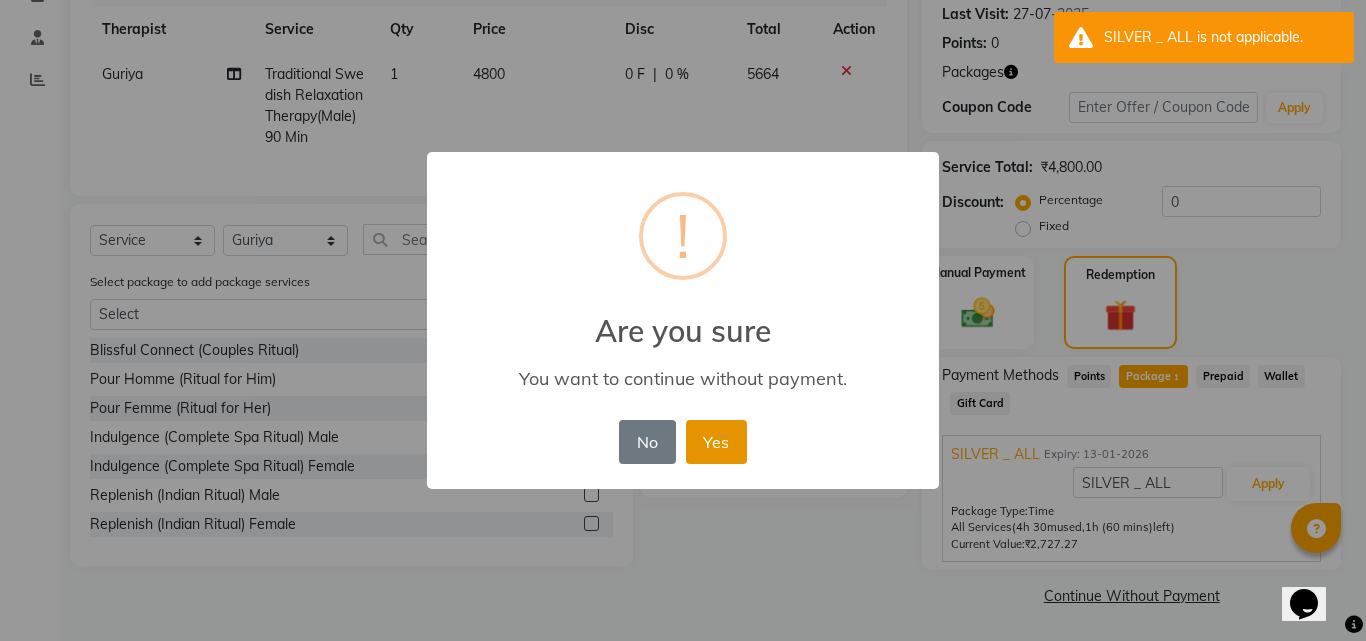 click on "Yes" at bounding box center [716, 442] 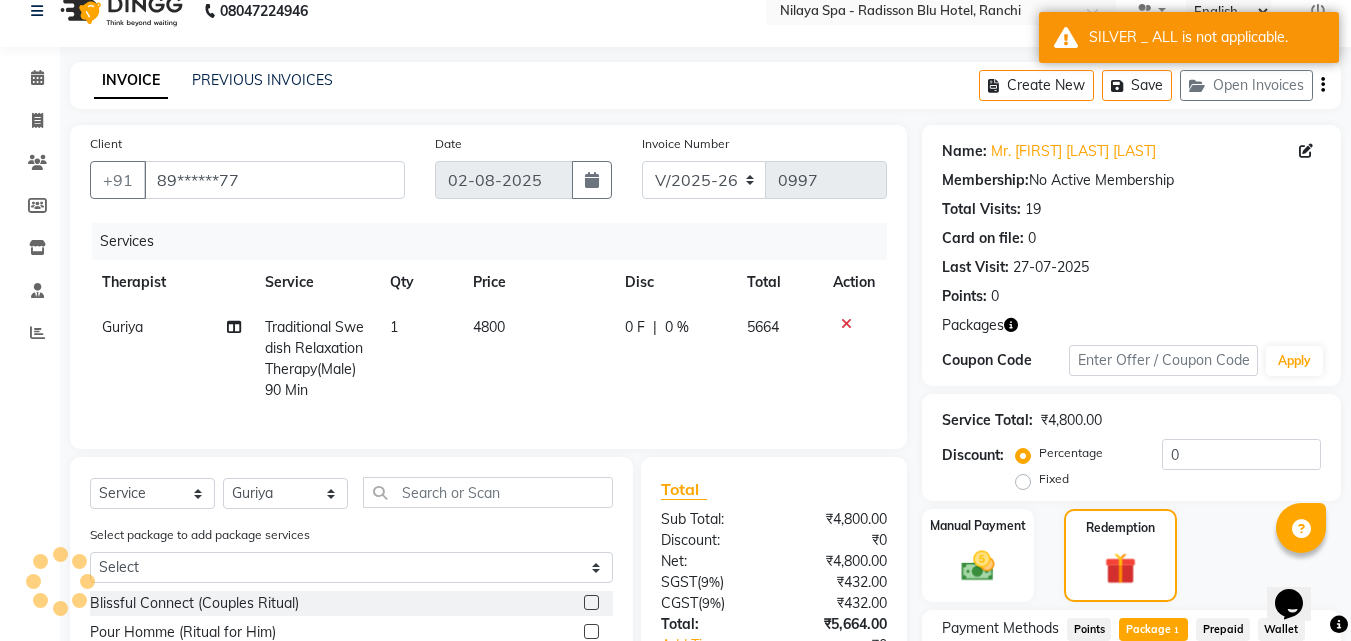 scroll, scrollTop: 0, scrollLeft: 0, axis: both 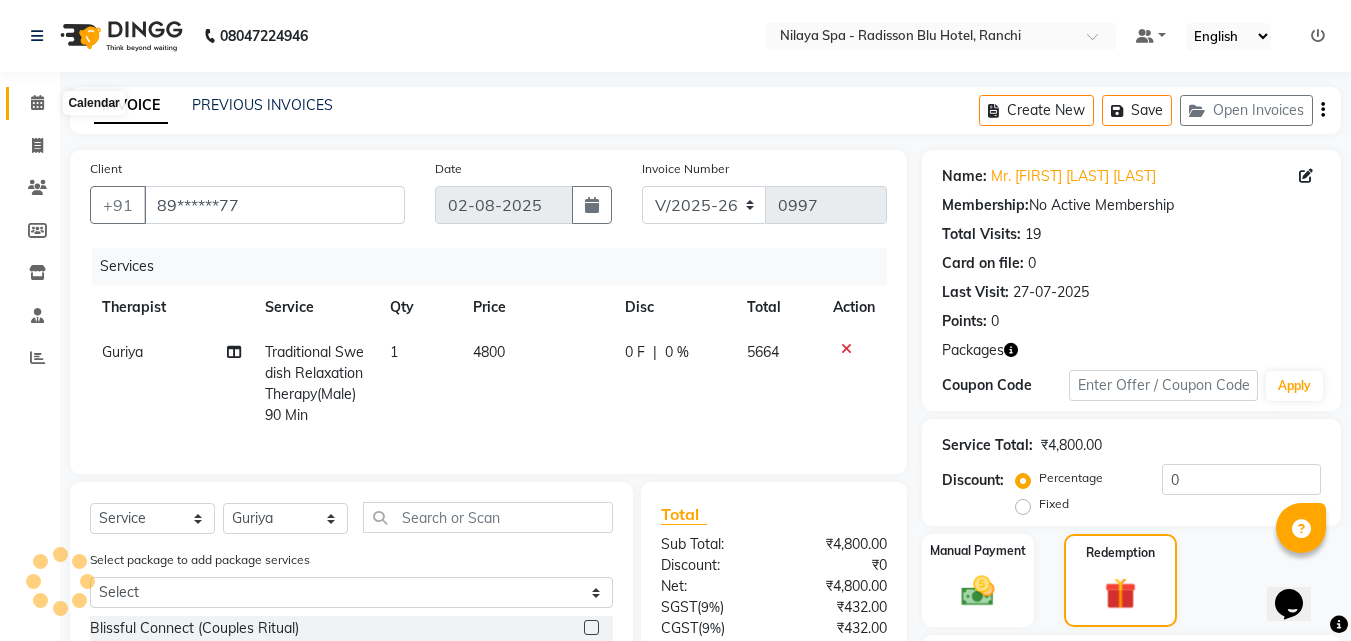 click 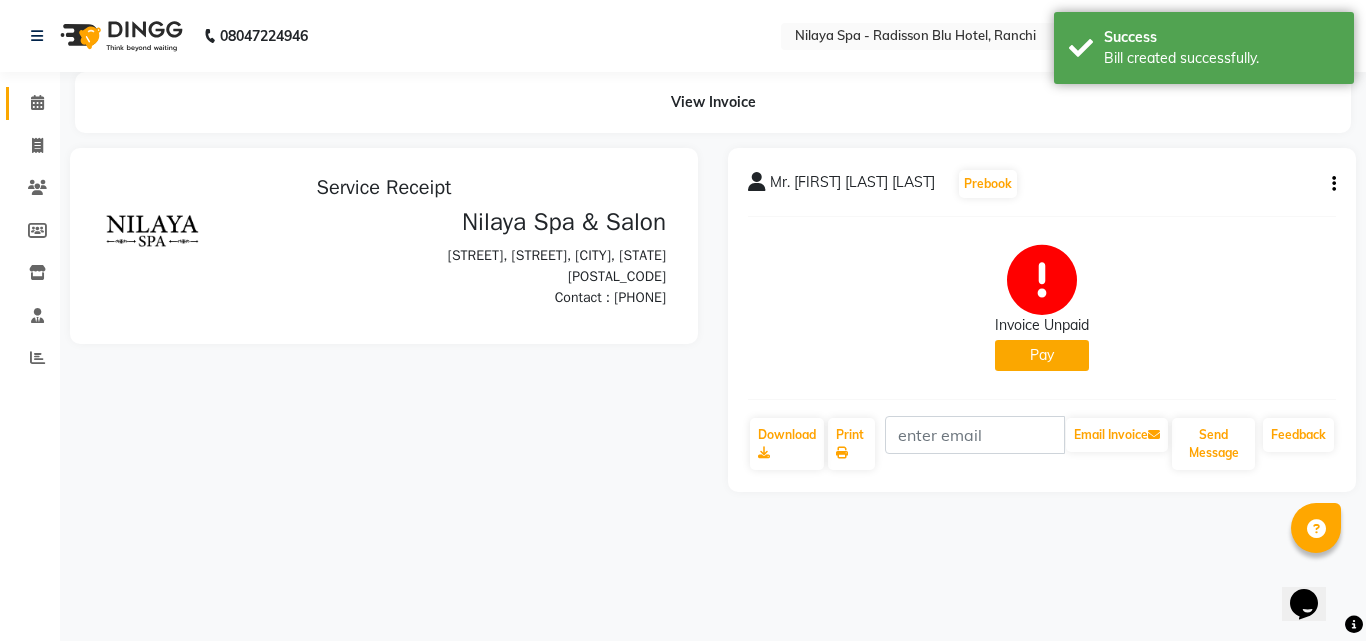 scroll, scrollTop: 0, scrollLeft: 0, axis: both 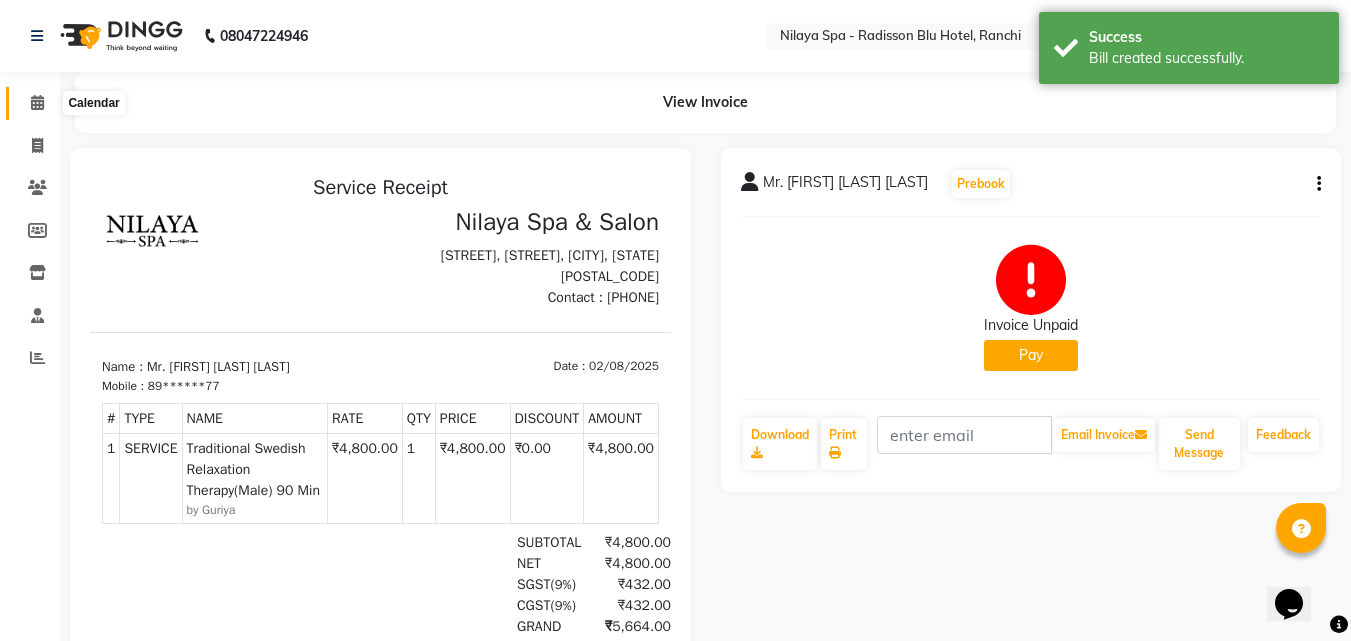 click 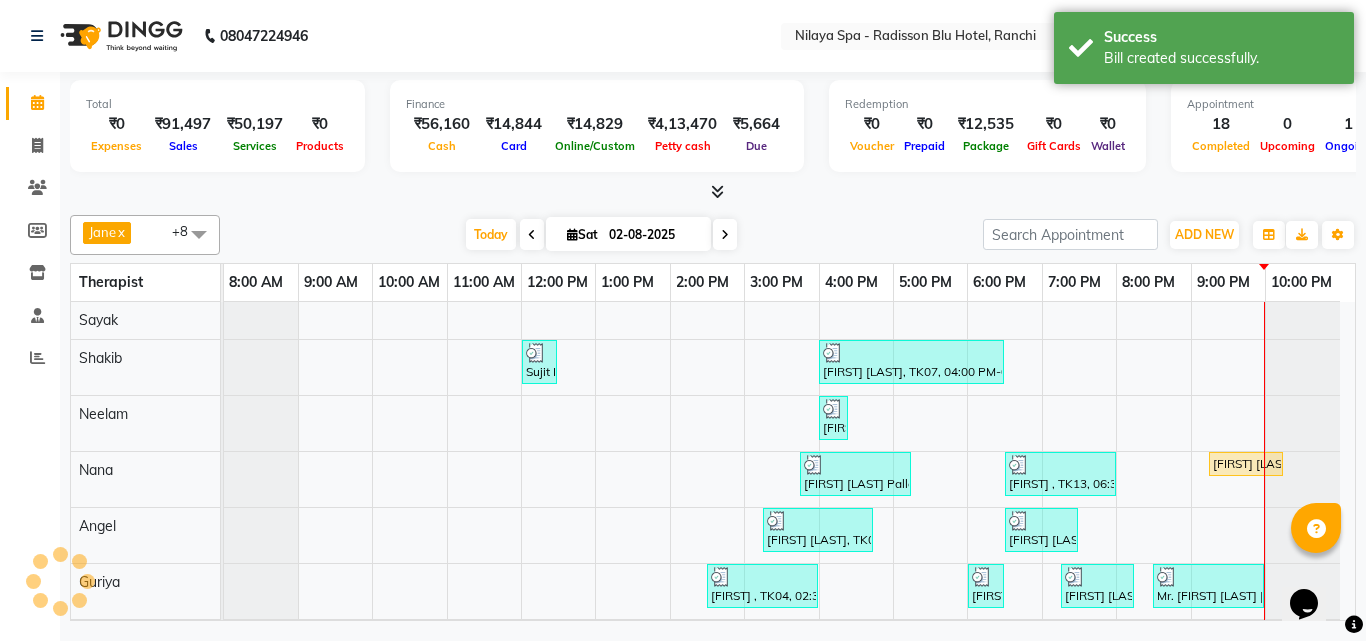 scroll, scrollTop: 0, scrollLeft: 0, axis: both 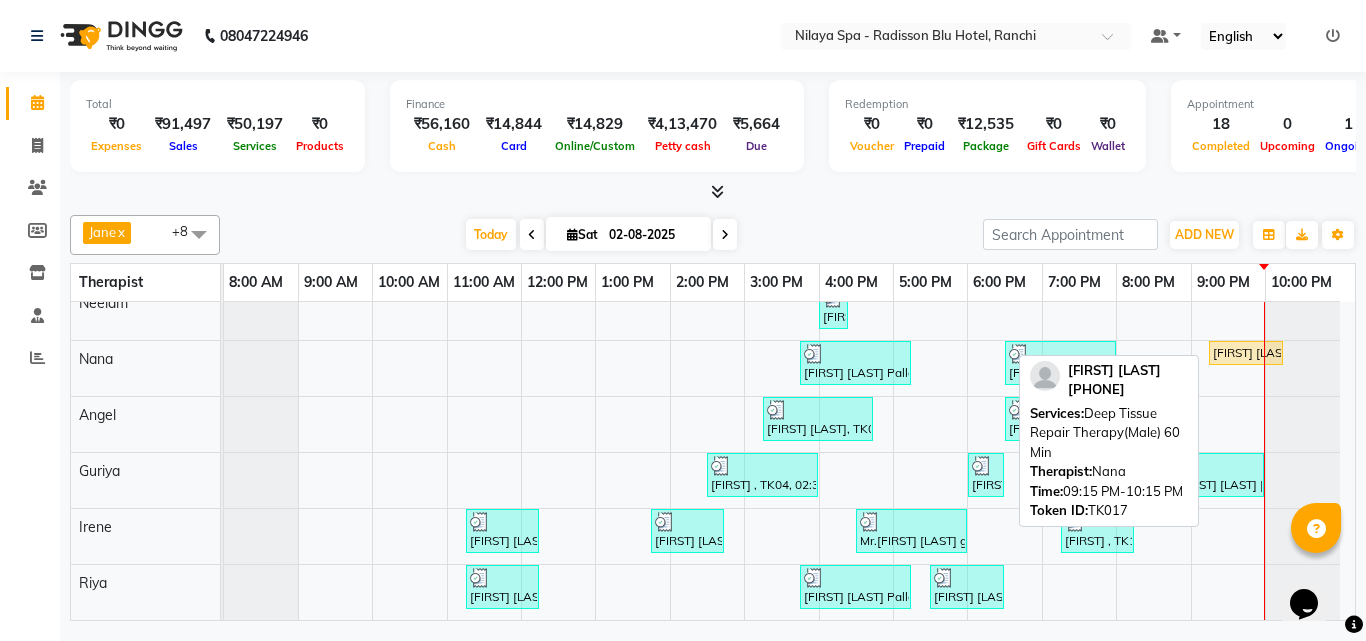 click on "[FIRST] [LAST] , TK17, 09:15 PM-10:15 PM, Deep Tissue Repair Therapy(Male) 60 Min" at bounding box center [1246, 353] 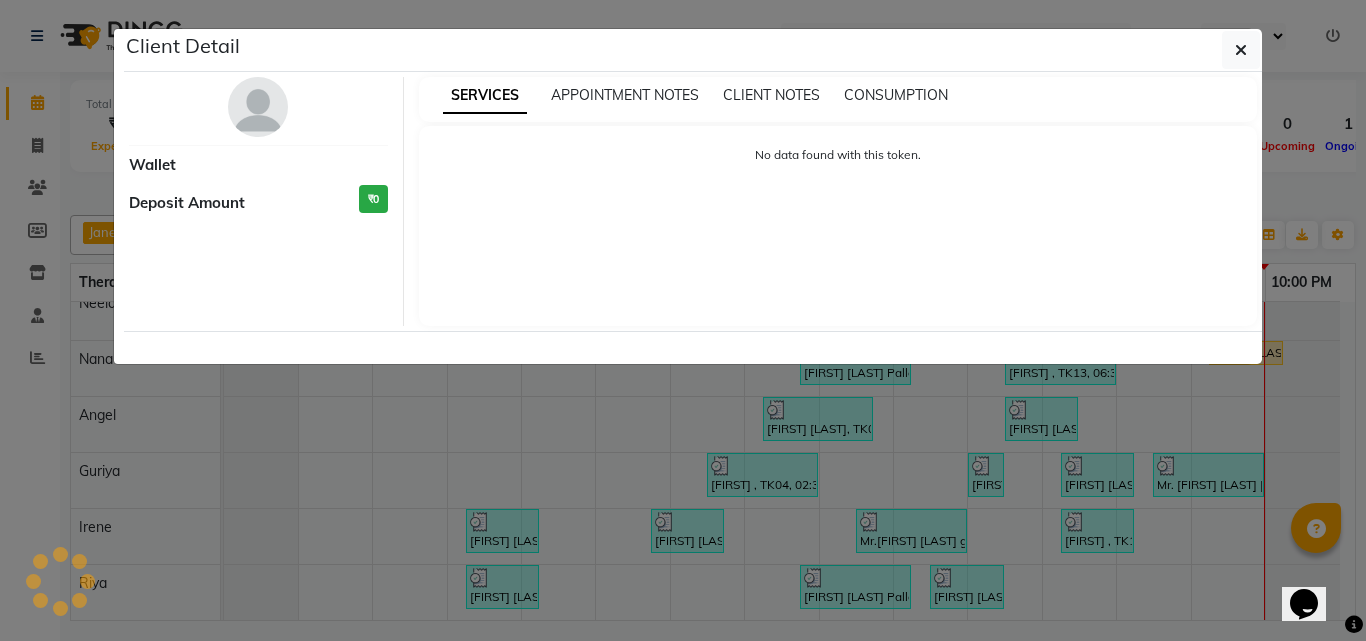 select on "1" 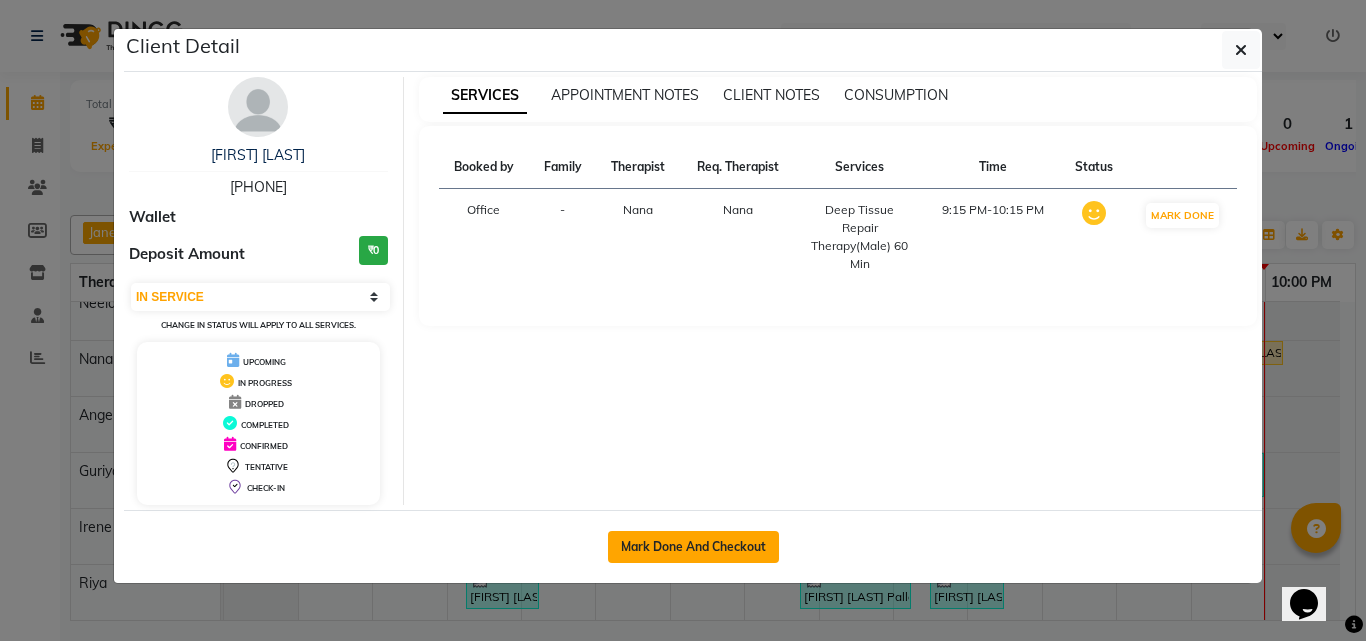 click on "Mark Done And Checkout" 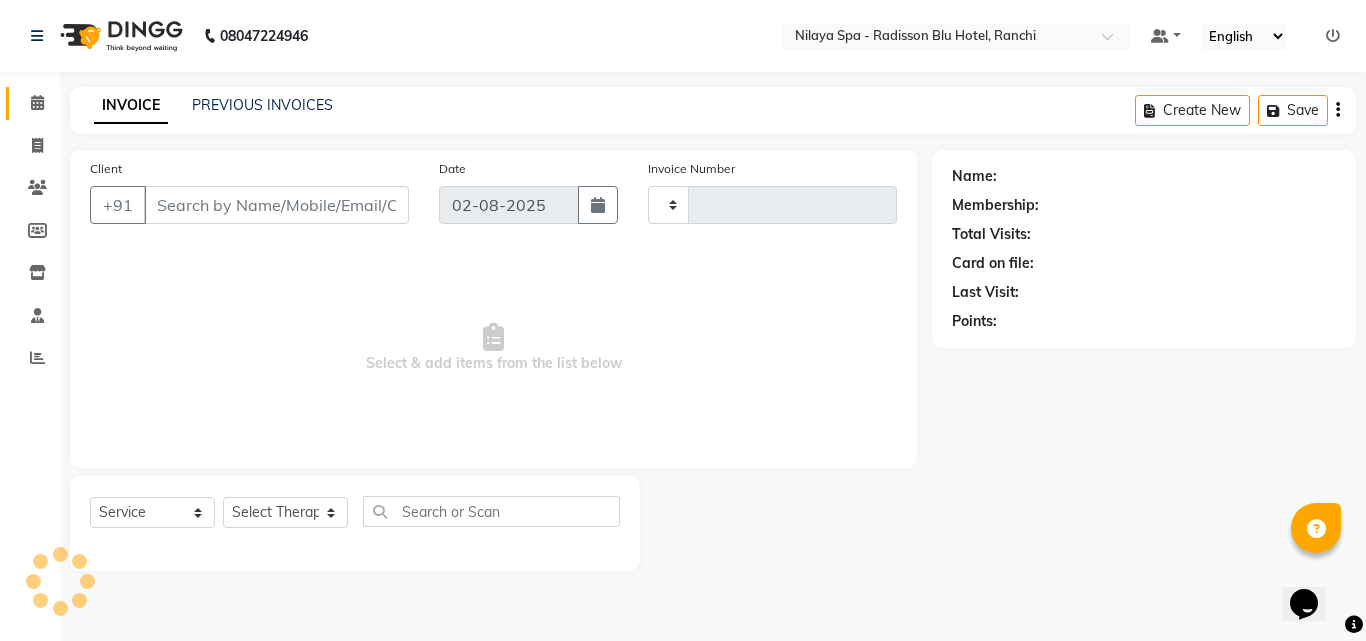 type on "0998" 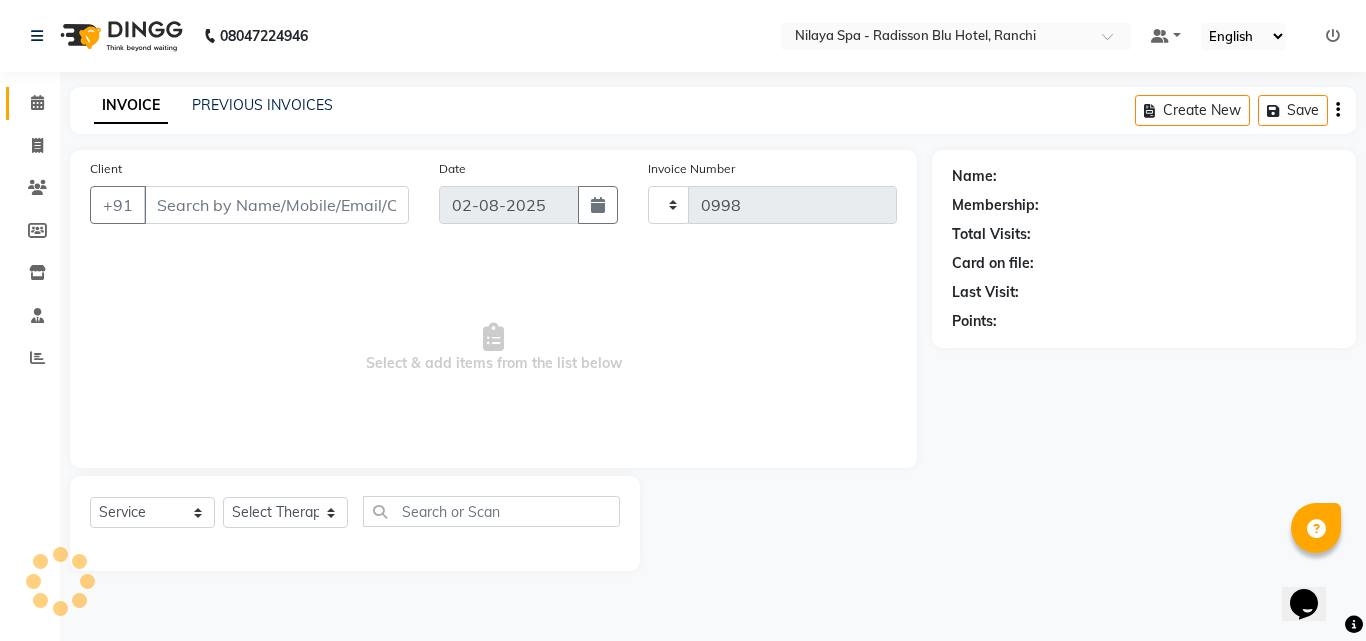 select on "8066" 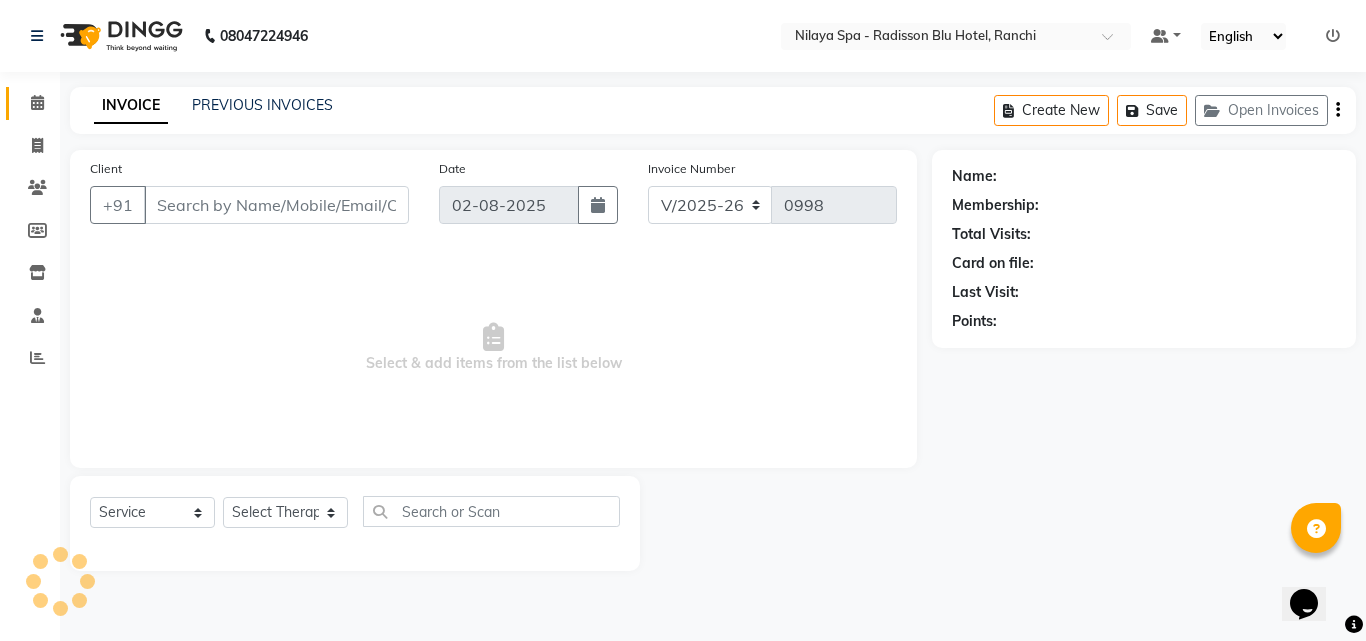 type on "98******67" 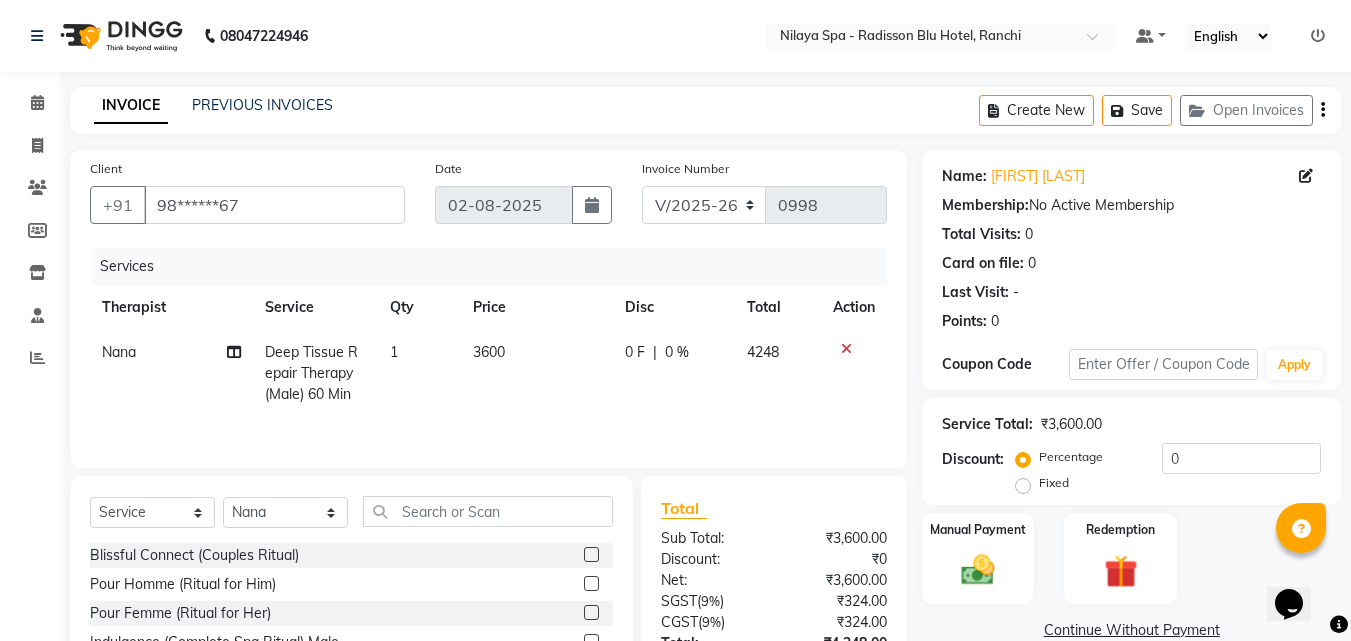 click on "0 %" 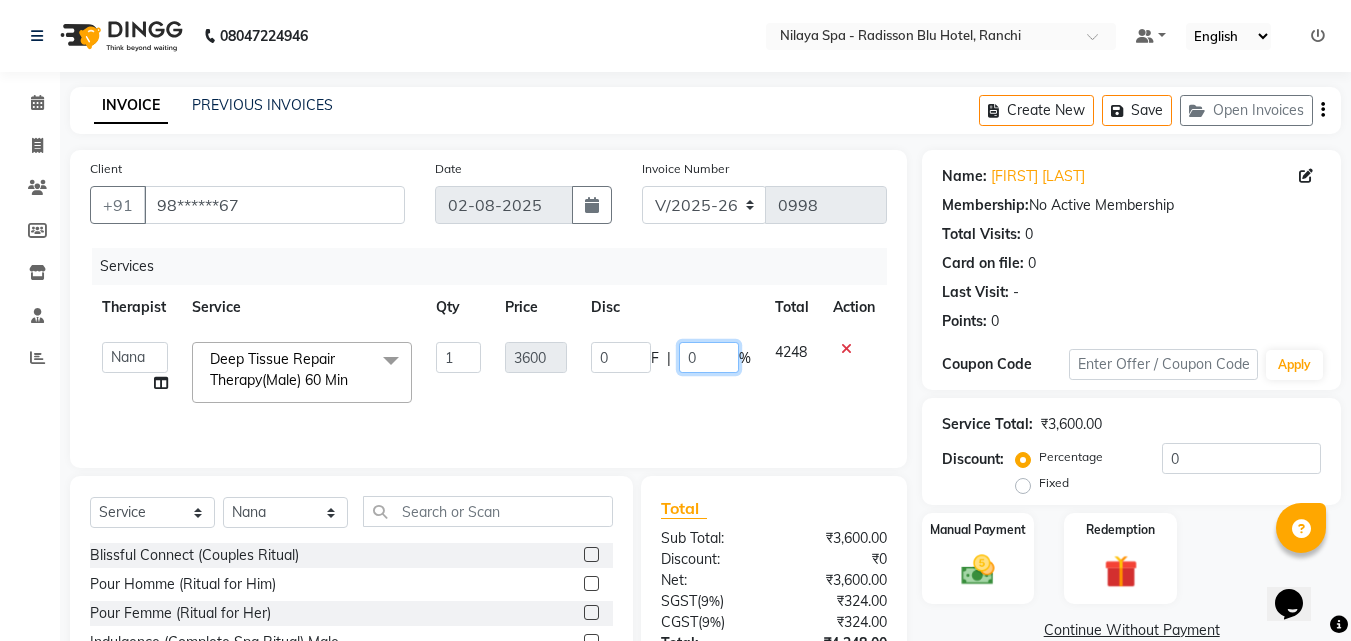 click on "0" 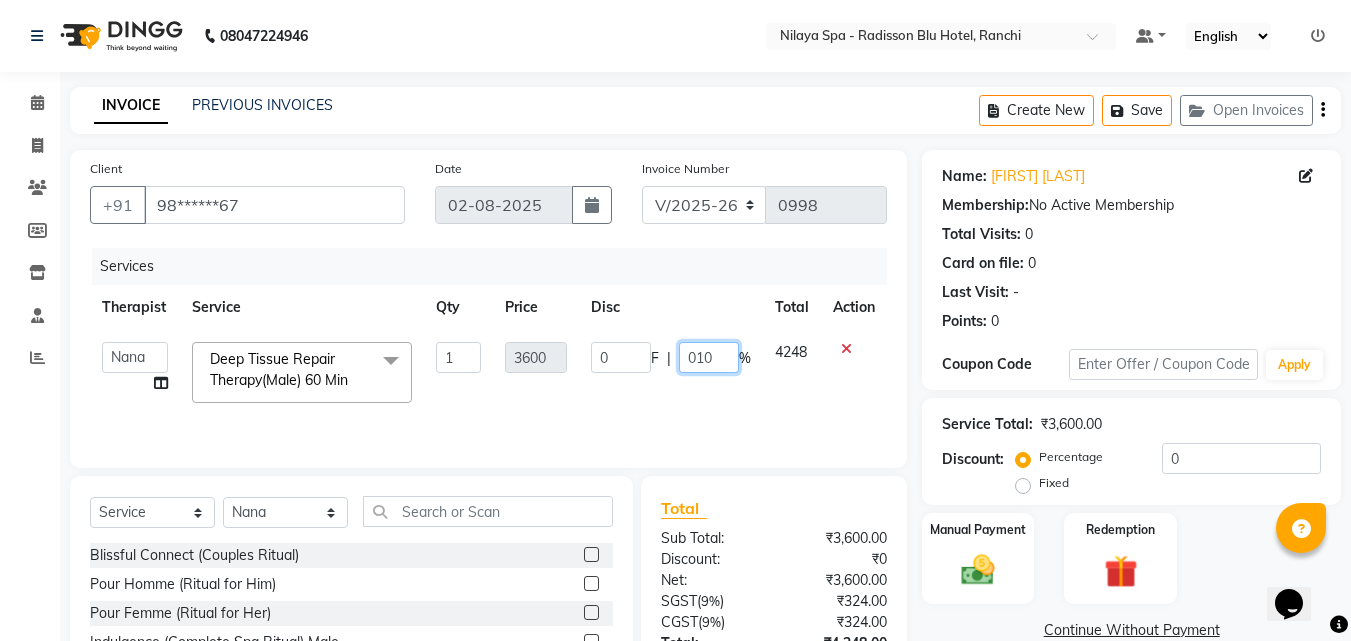 click on "010" 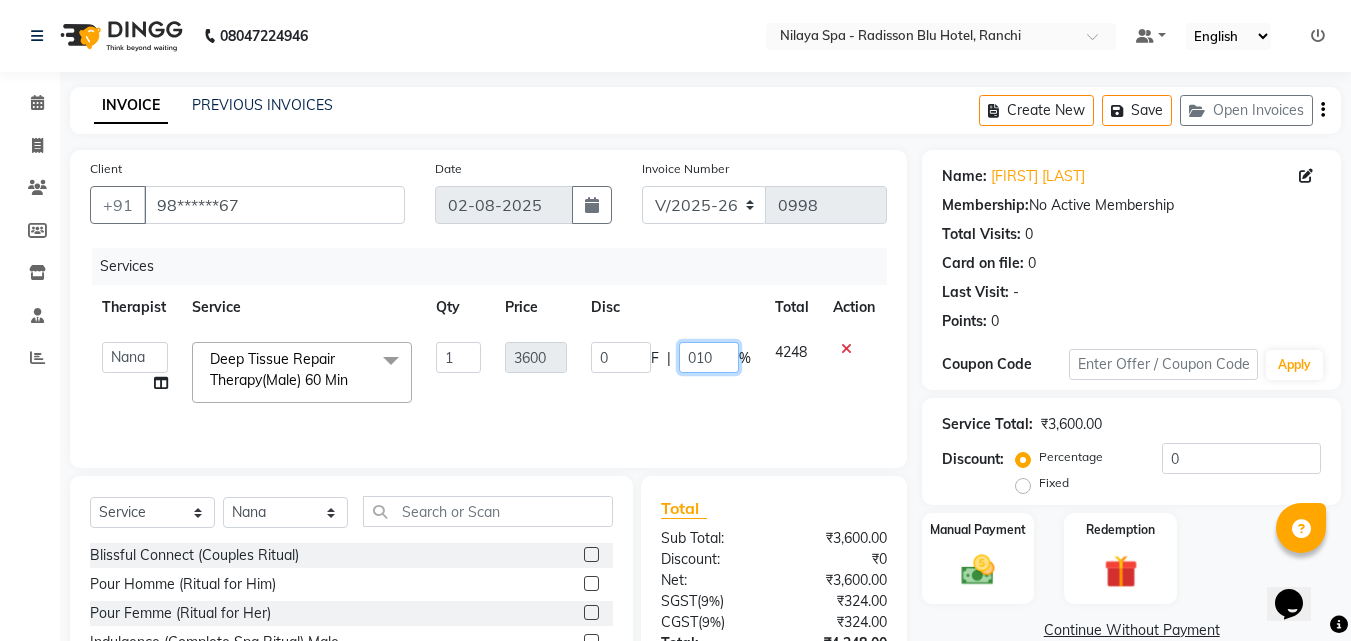 type on "10" 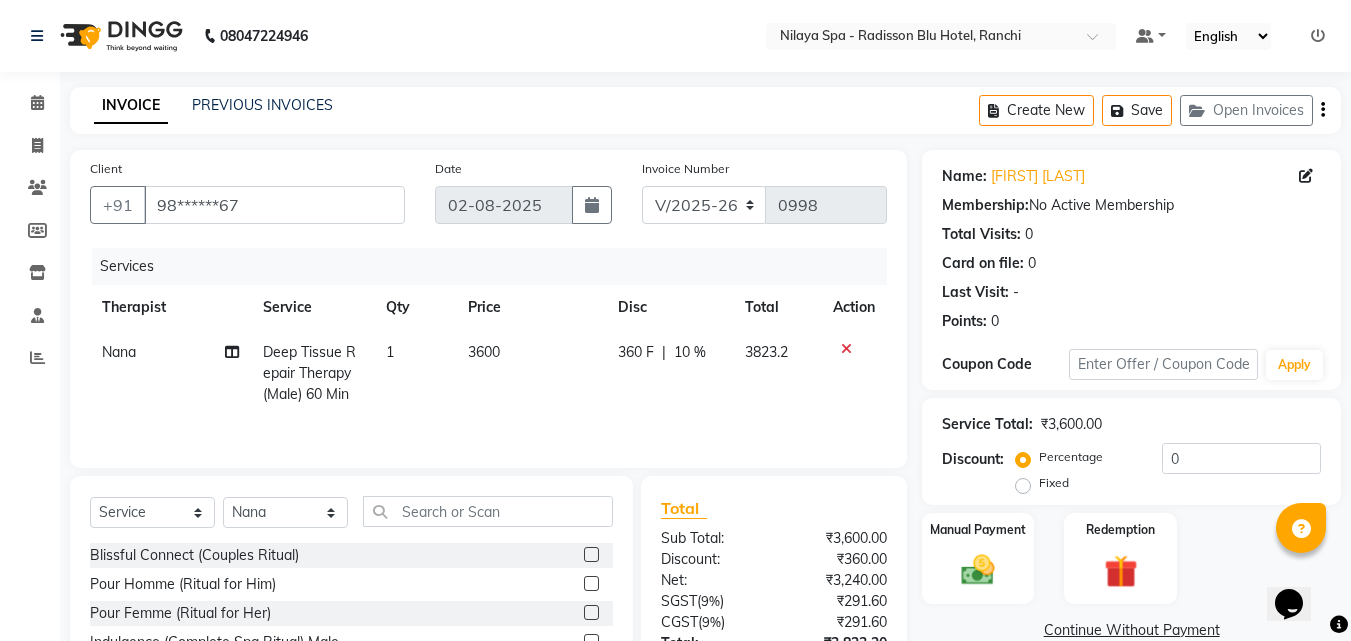 drag, startPoint x: 719, startPoint y: 384, endPoint x: 737, endPoint y: 410, distance: 31.622776 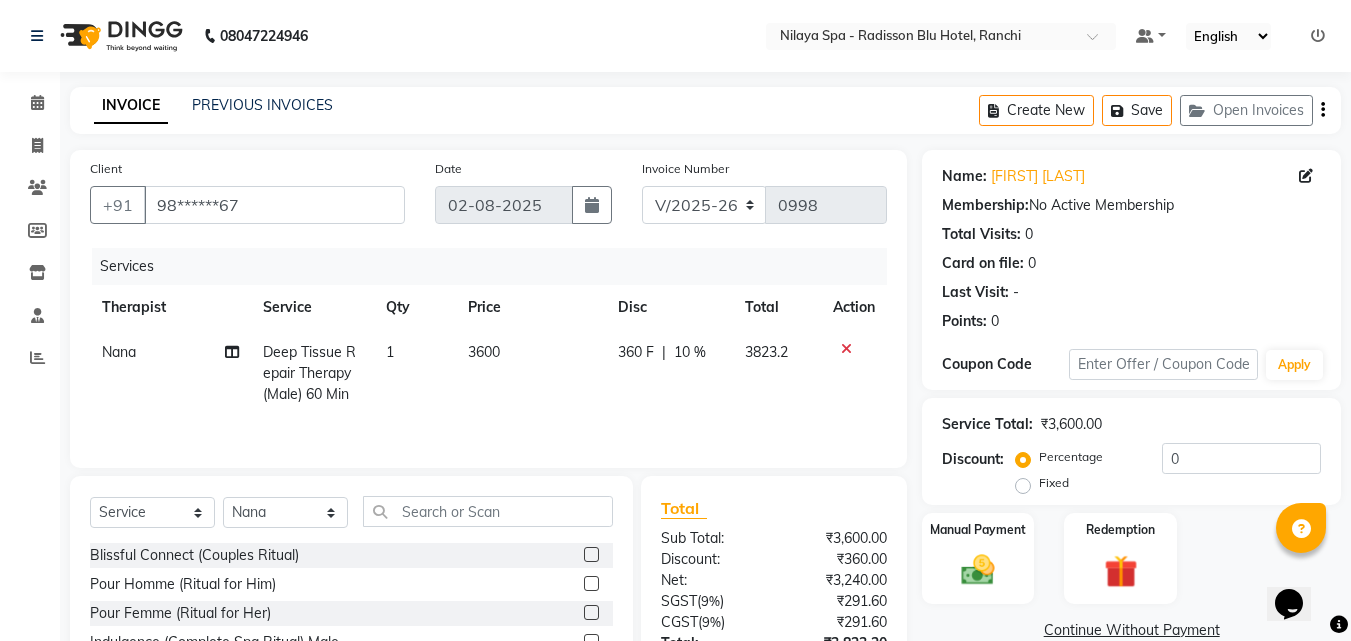 click on "360 F | 10 %" 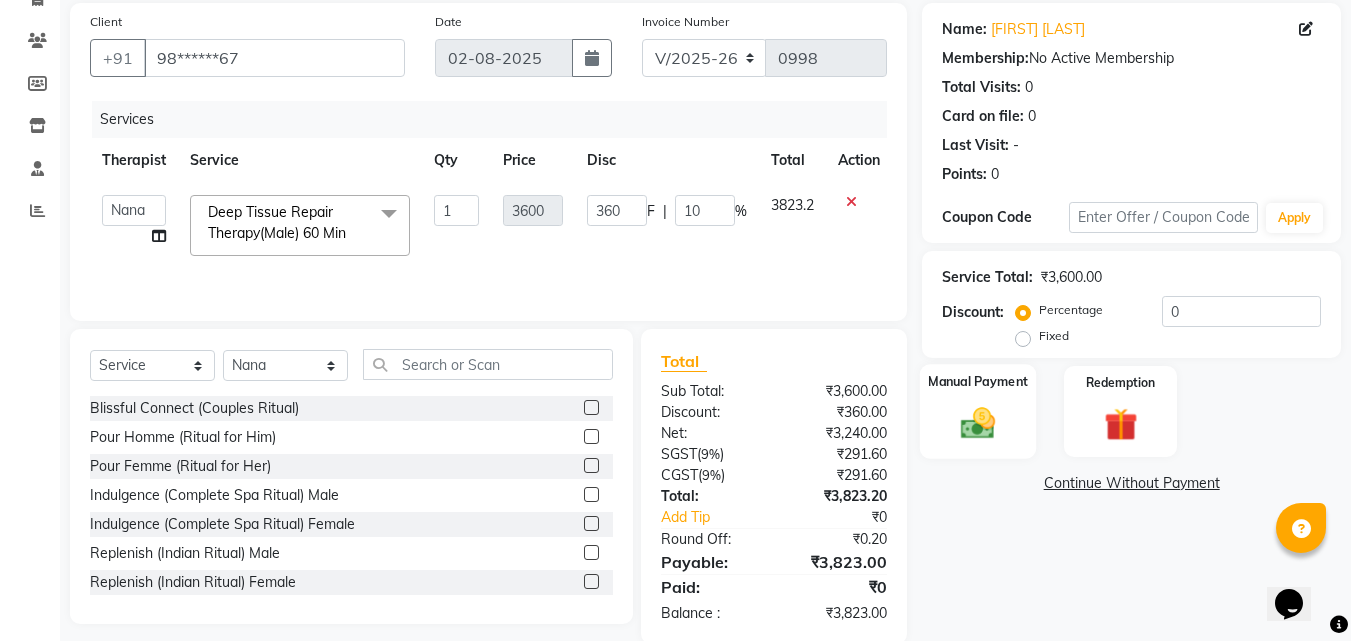 scroll, scrollTop: 180, scrollLeft: 0, axis: vertical 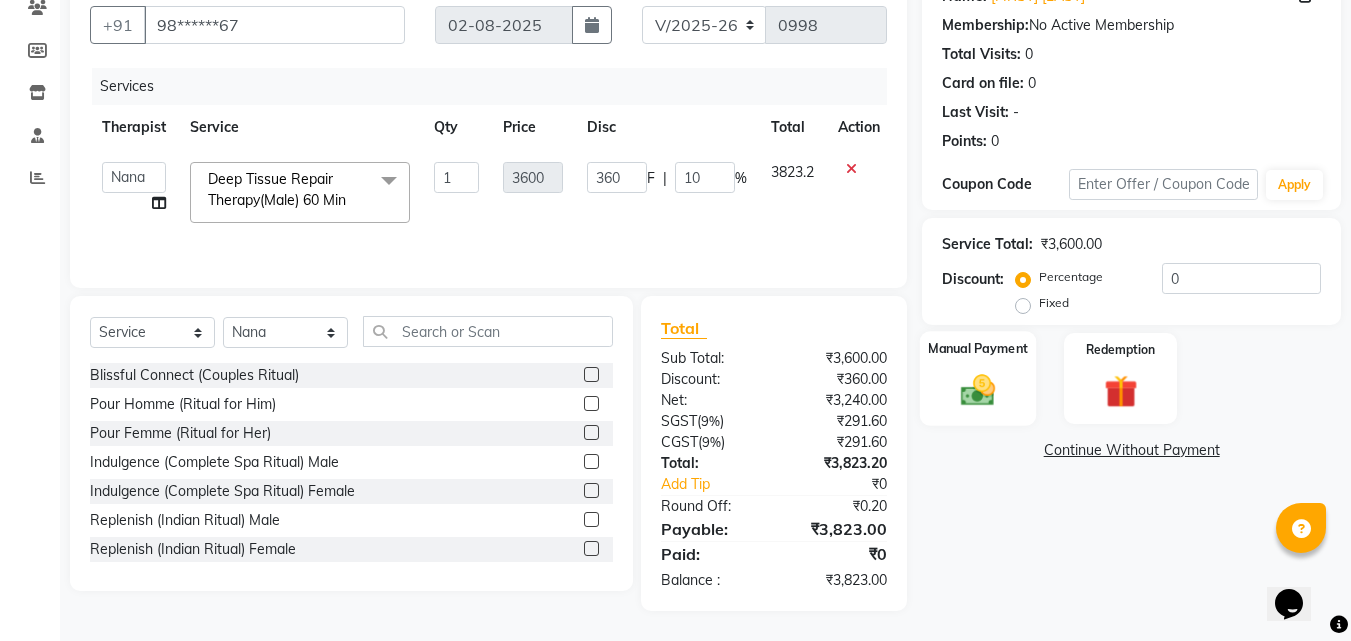 click 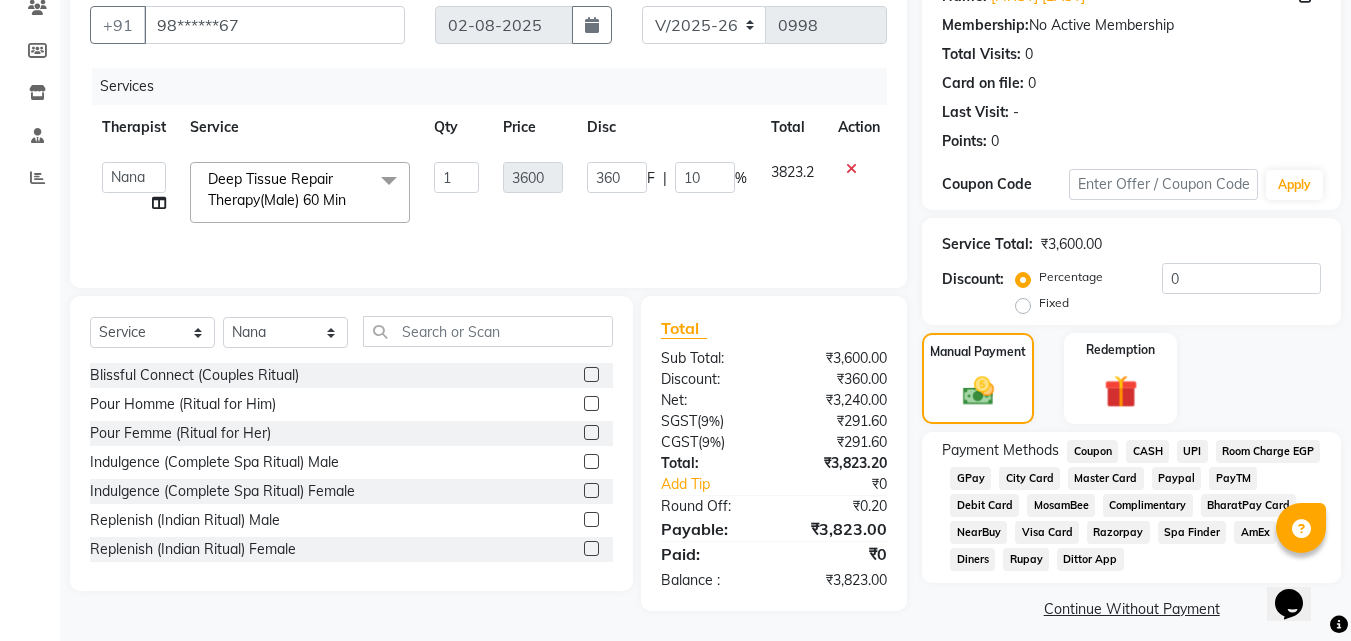 click on "Room Charge EGP" 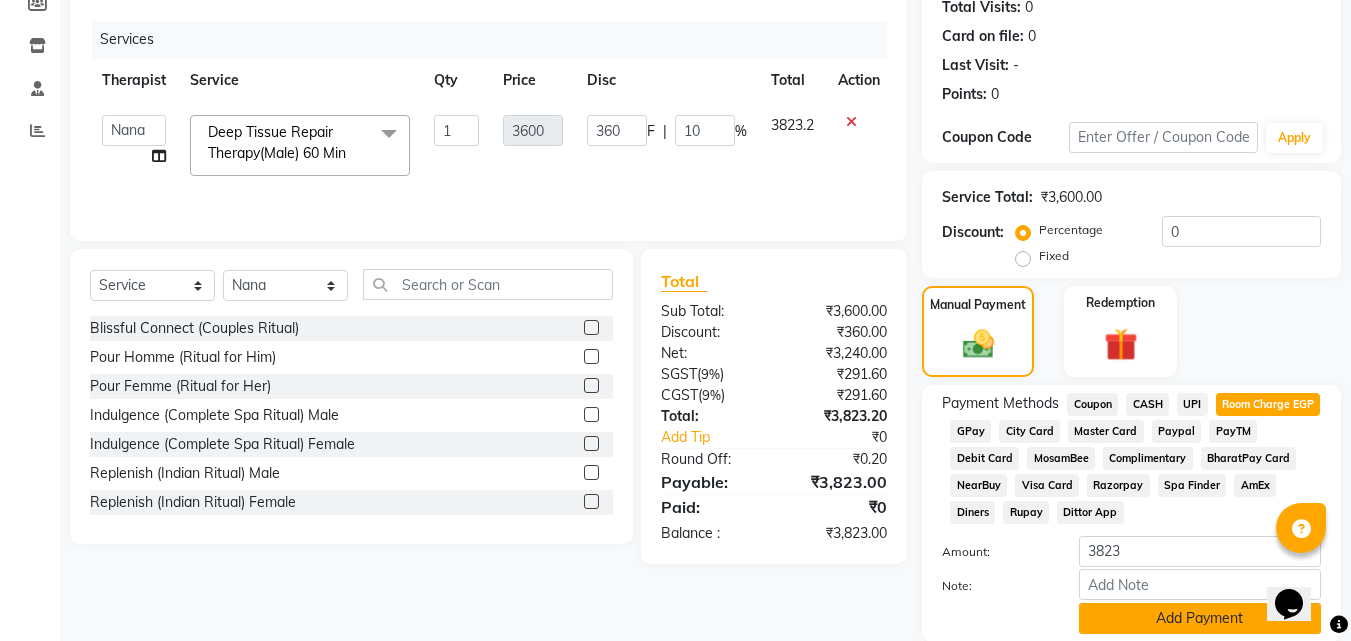 scroll, scrollTop: 299, scrollLeft: 0, axis: vertical 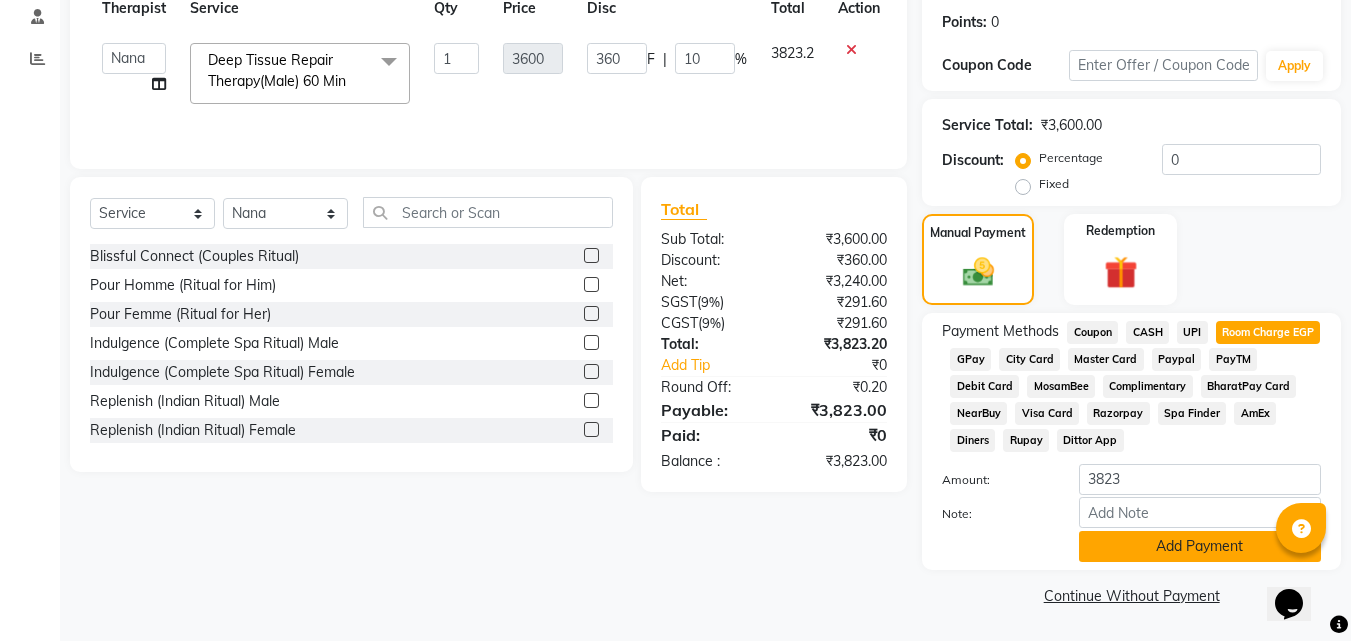 click on "Add Payment" 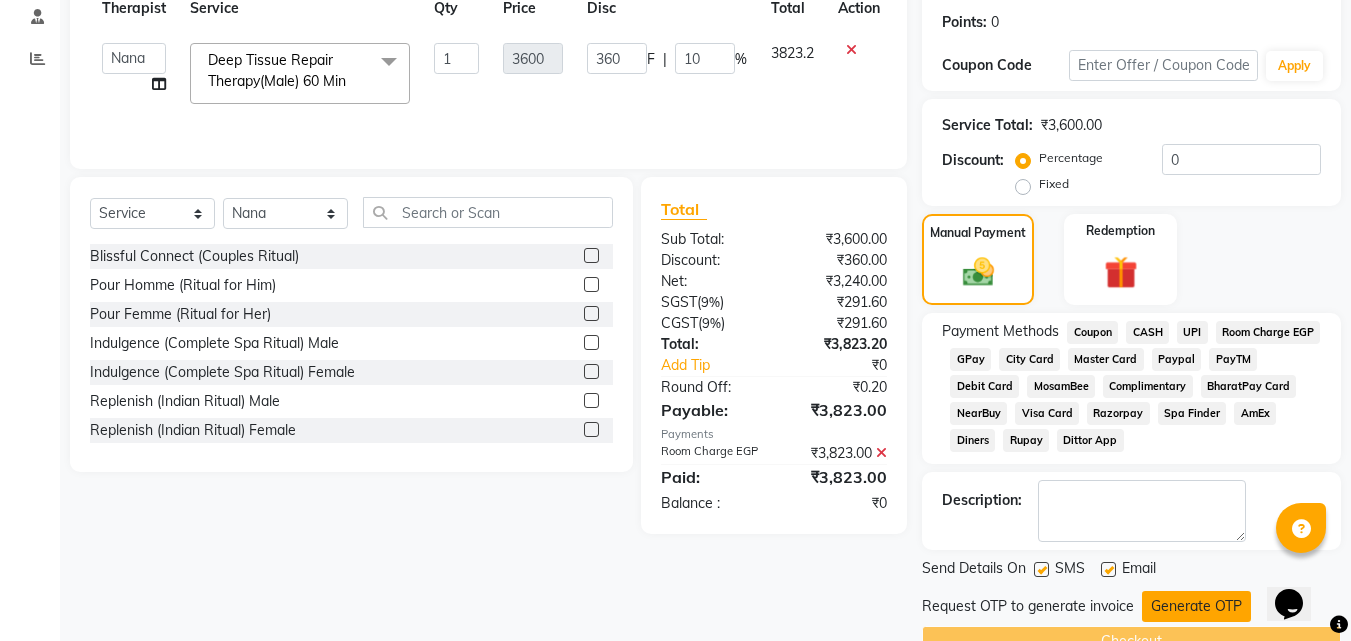 click on "Generate OTP" 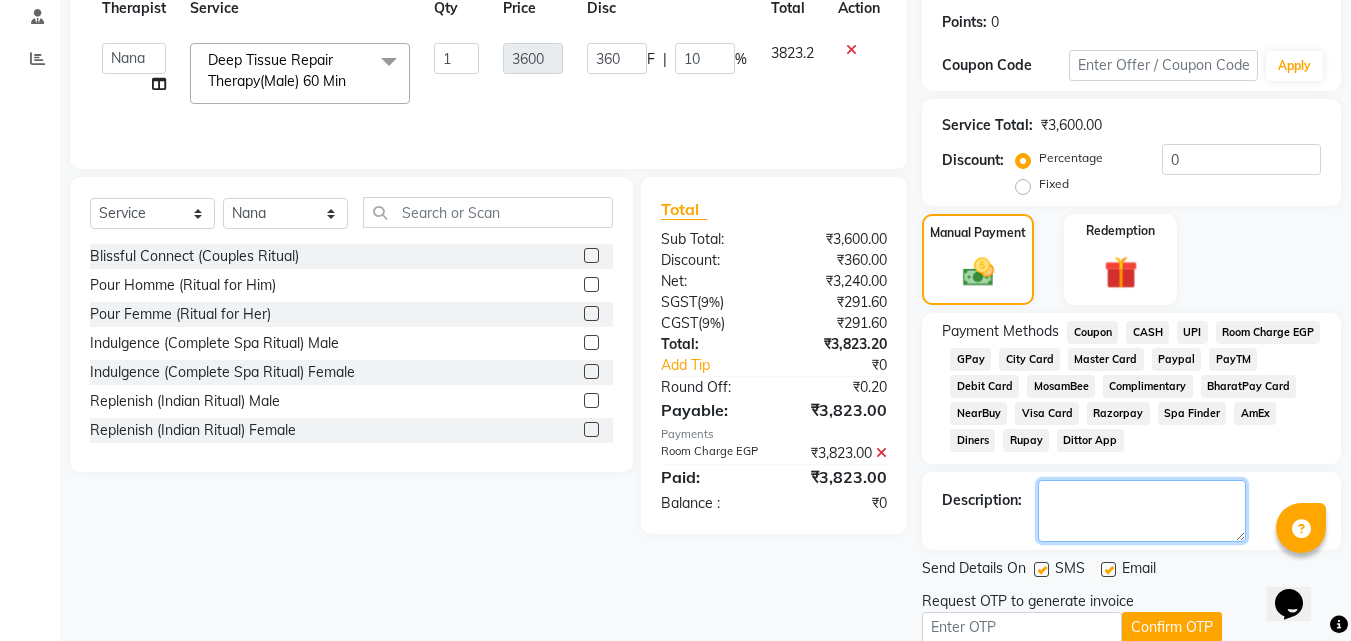 click 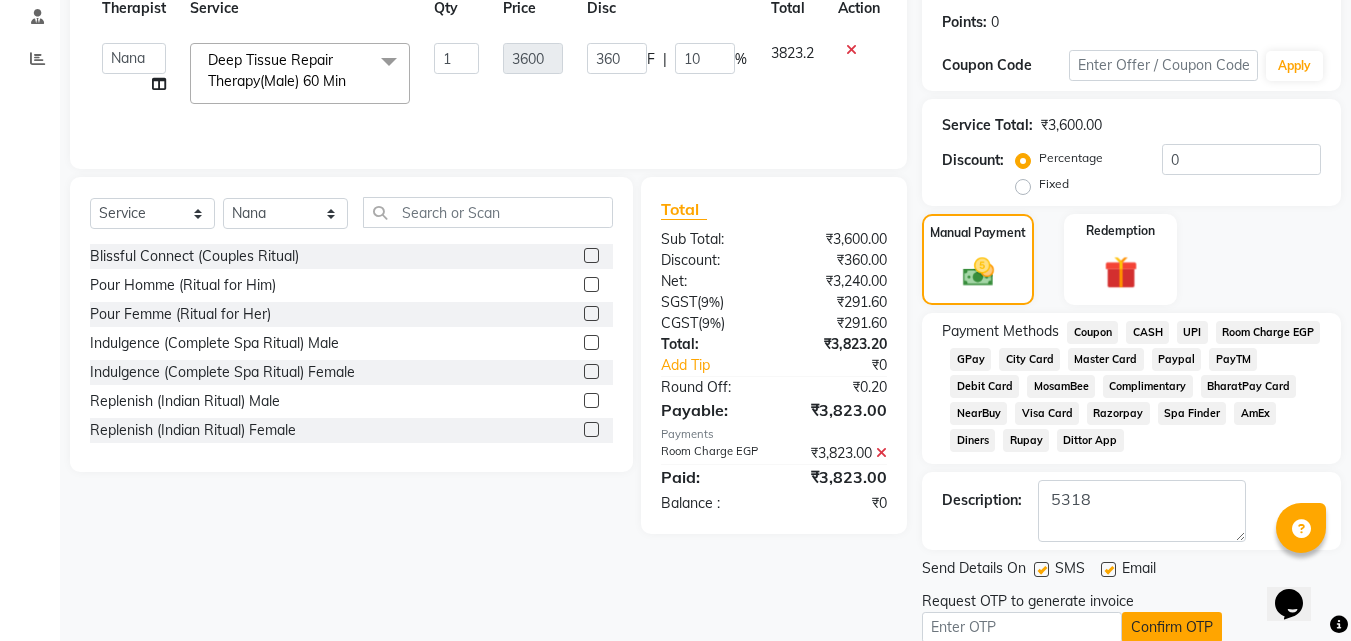 click on "Confirm OTP" 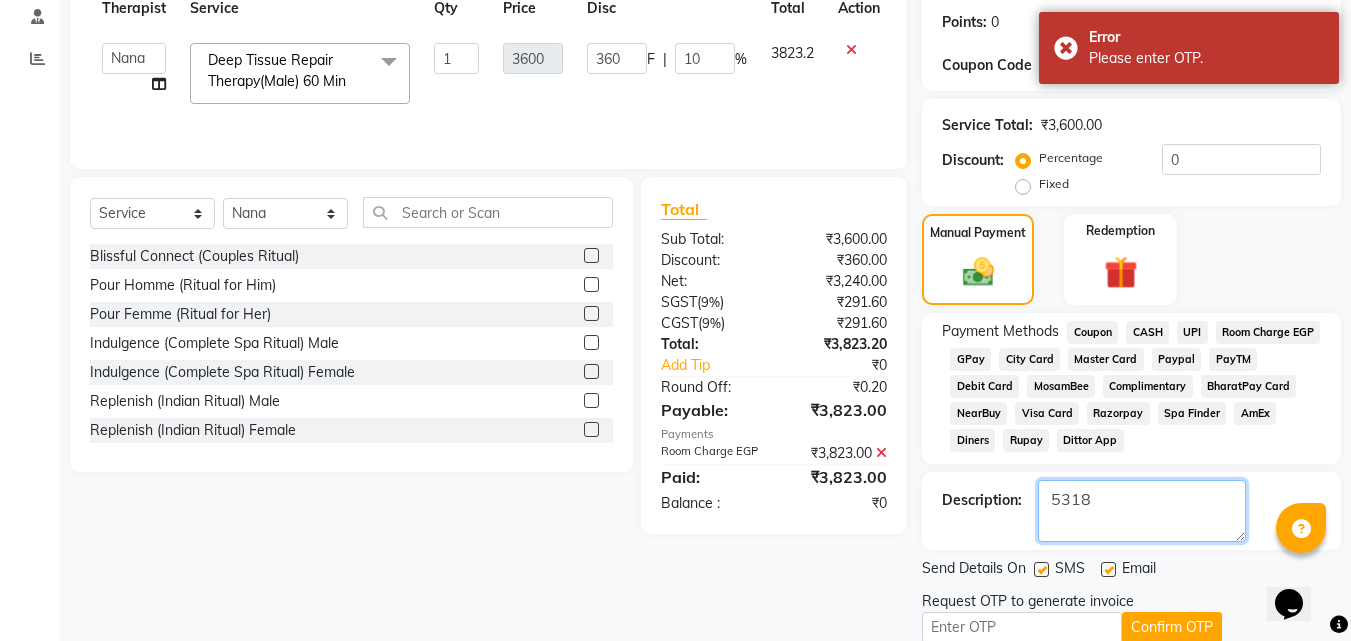 click 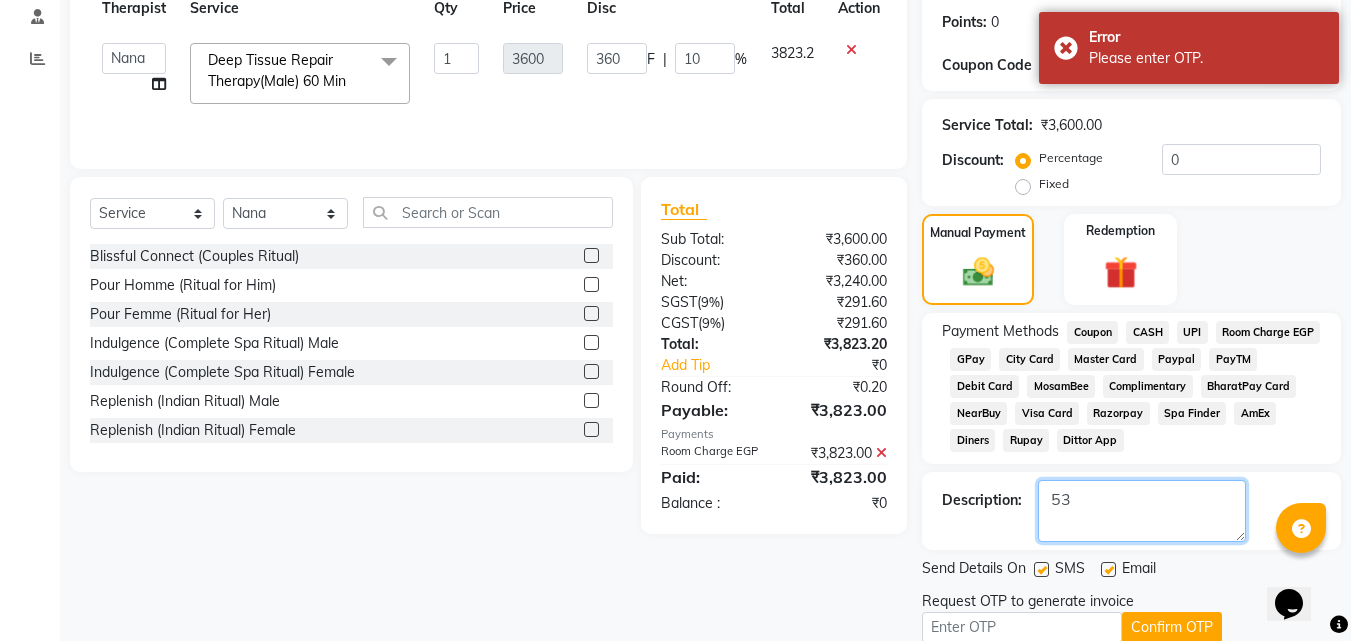 type on "5" 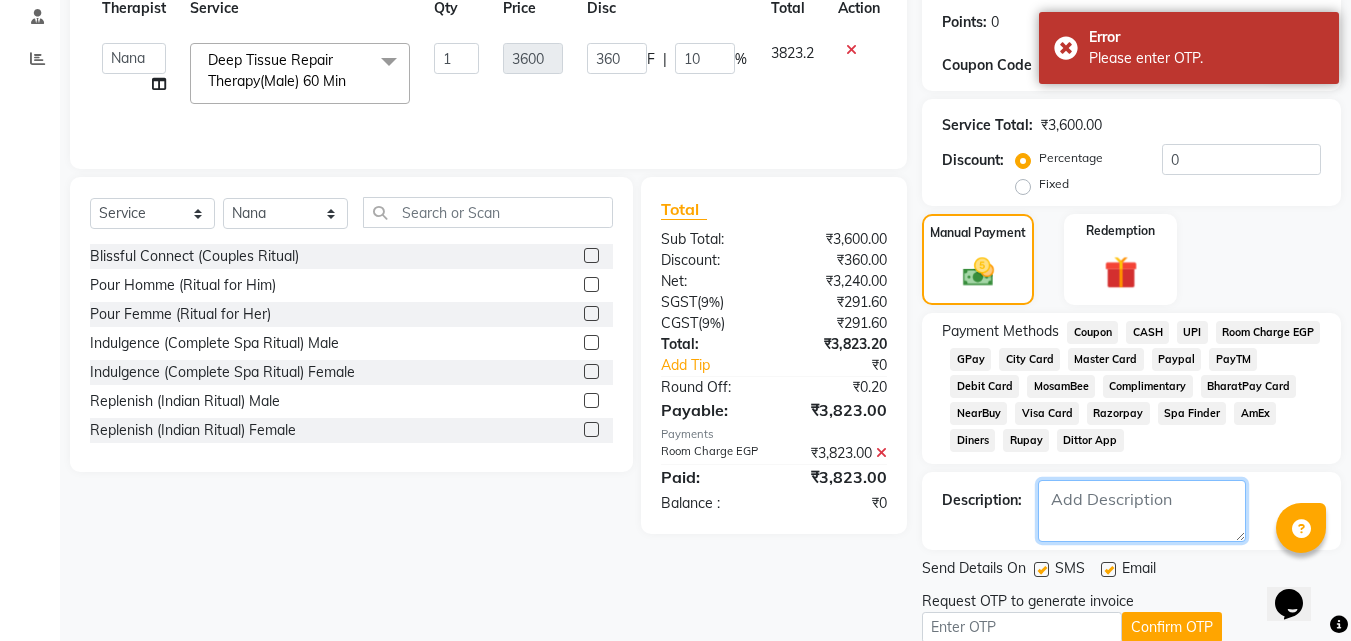 type 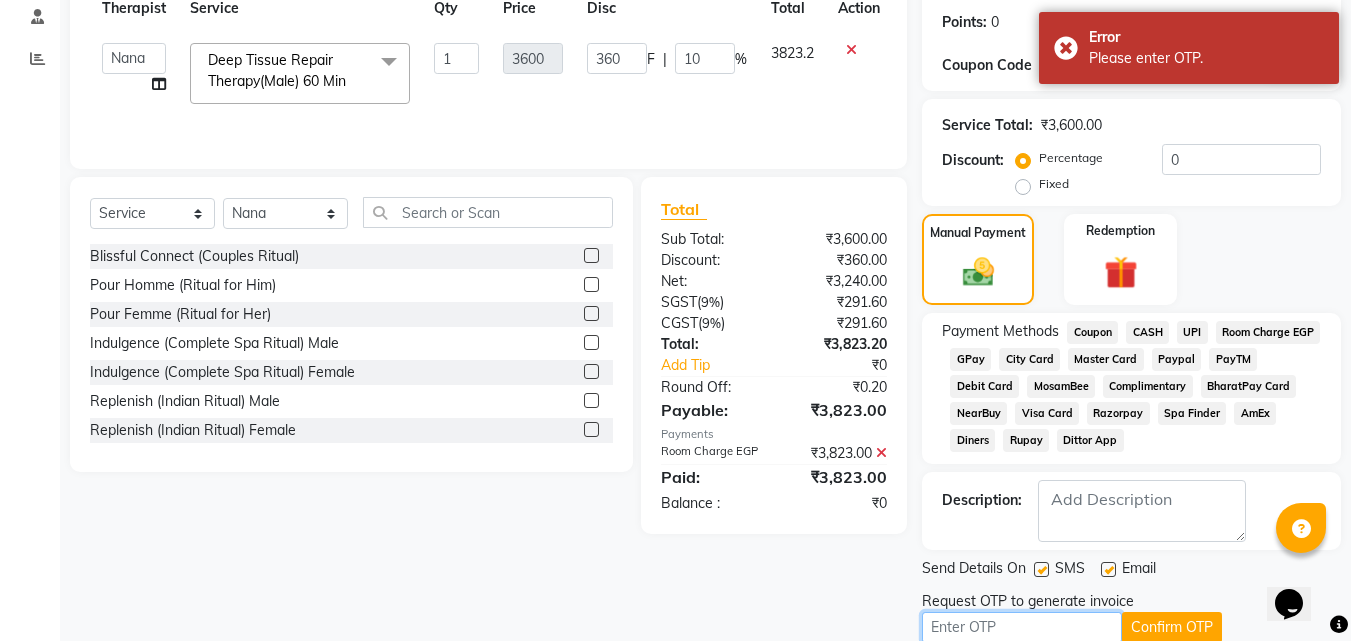 click at bounding box center (1022, 627) 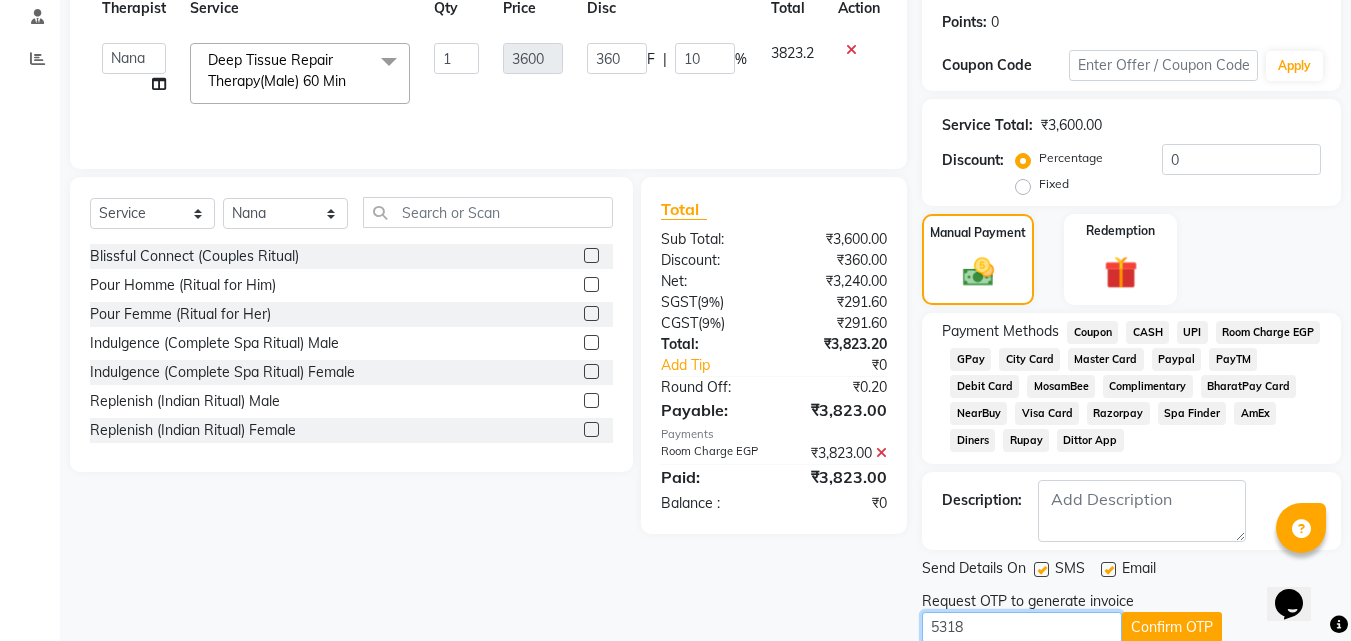 scroll, scrollTop: 383, scrollLeft: 0, axis: vertical 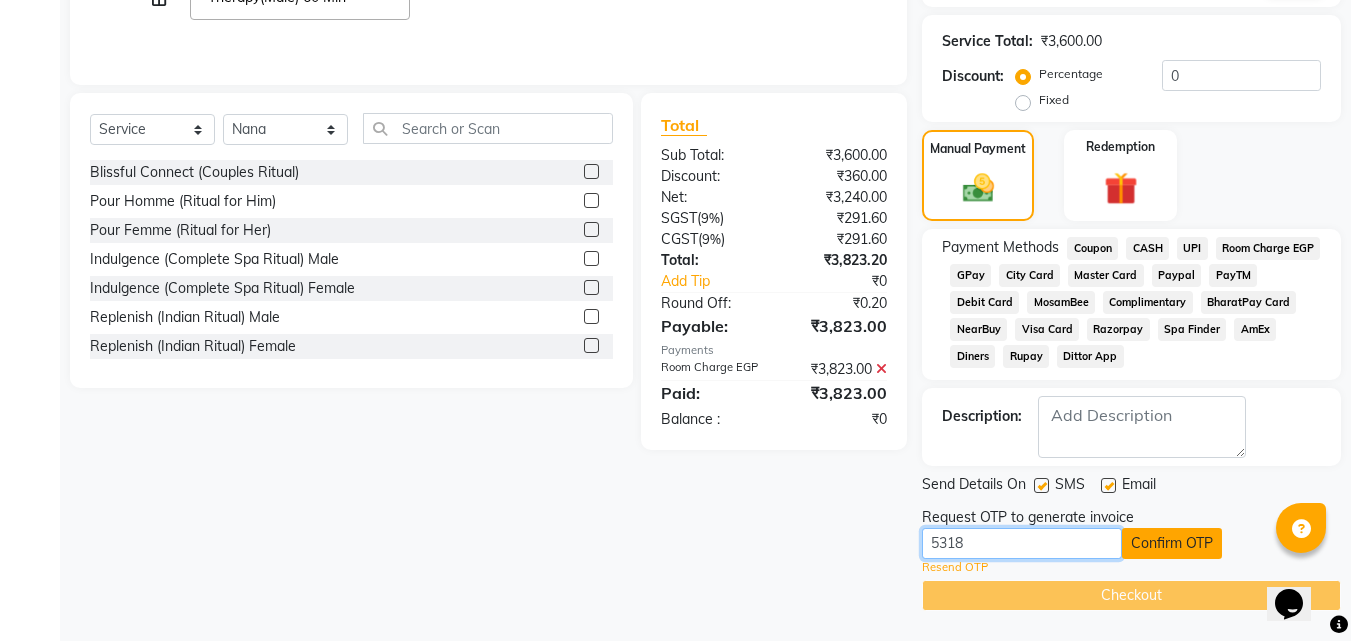 type on "5318" 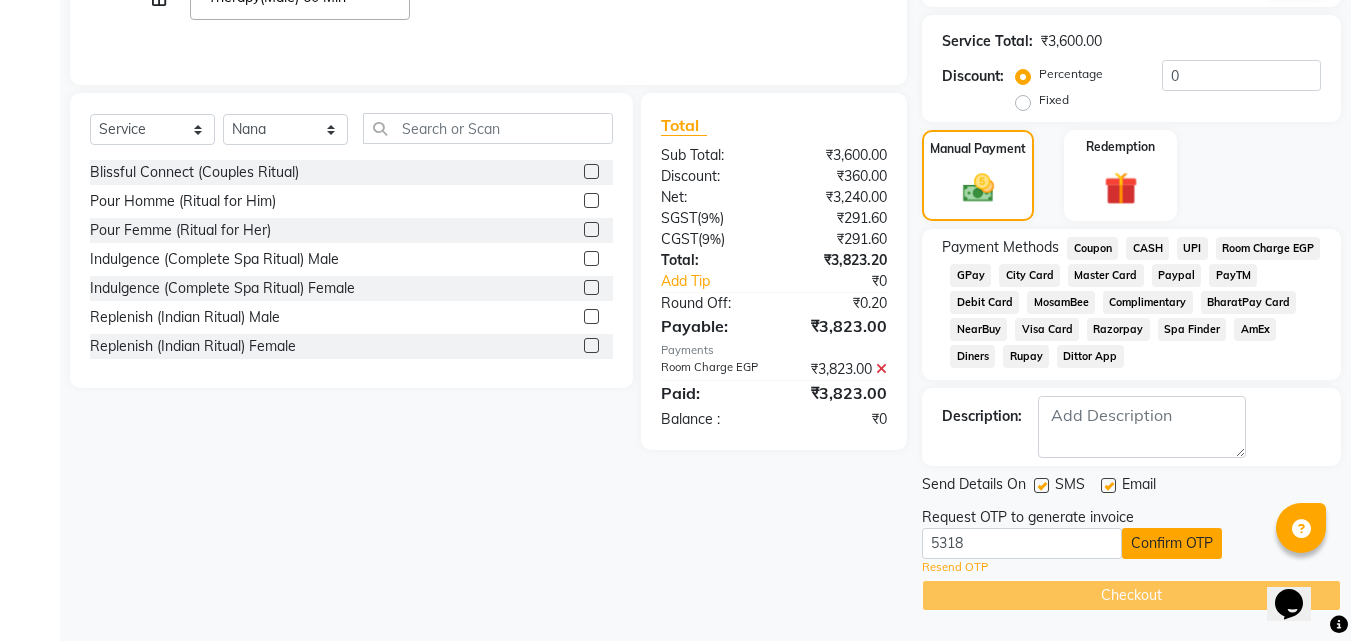 click on "Confirm OTP" 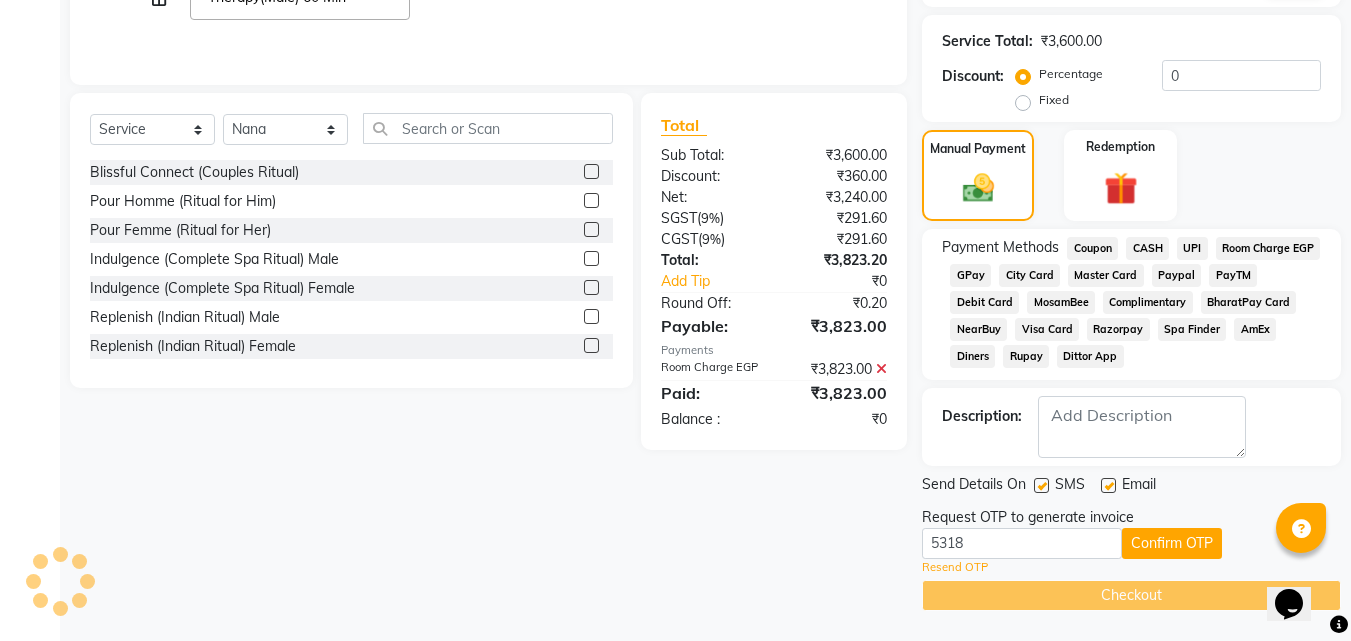 scroll, scrollTop: 306, scrollLeft: 0, axis: vertical 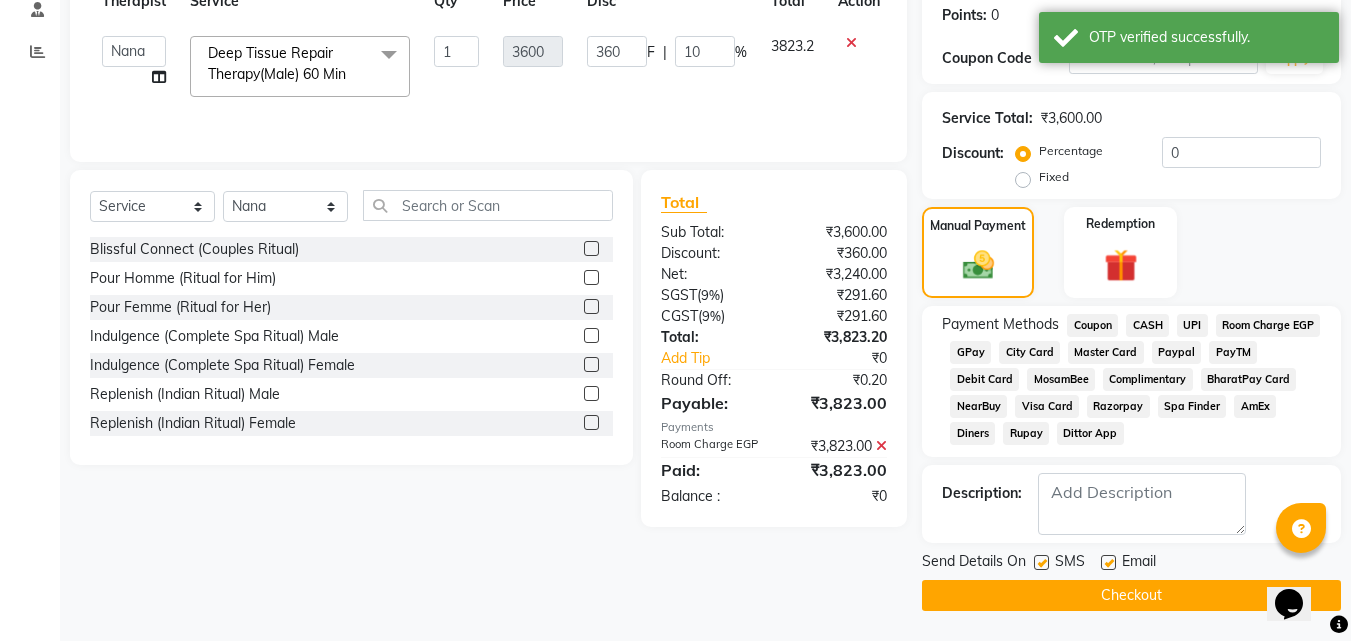 click on "Checkout" 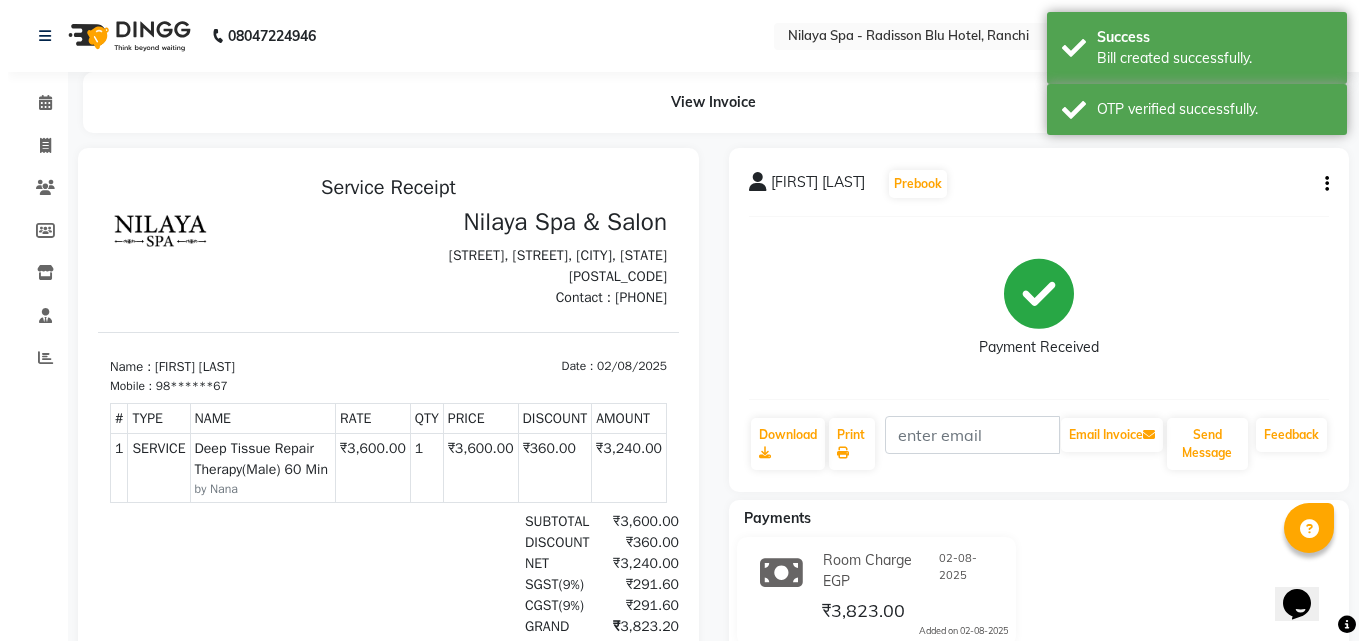 scroll, scrollTop: 0, scrollLeft: 0, axis: both 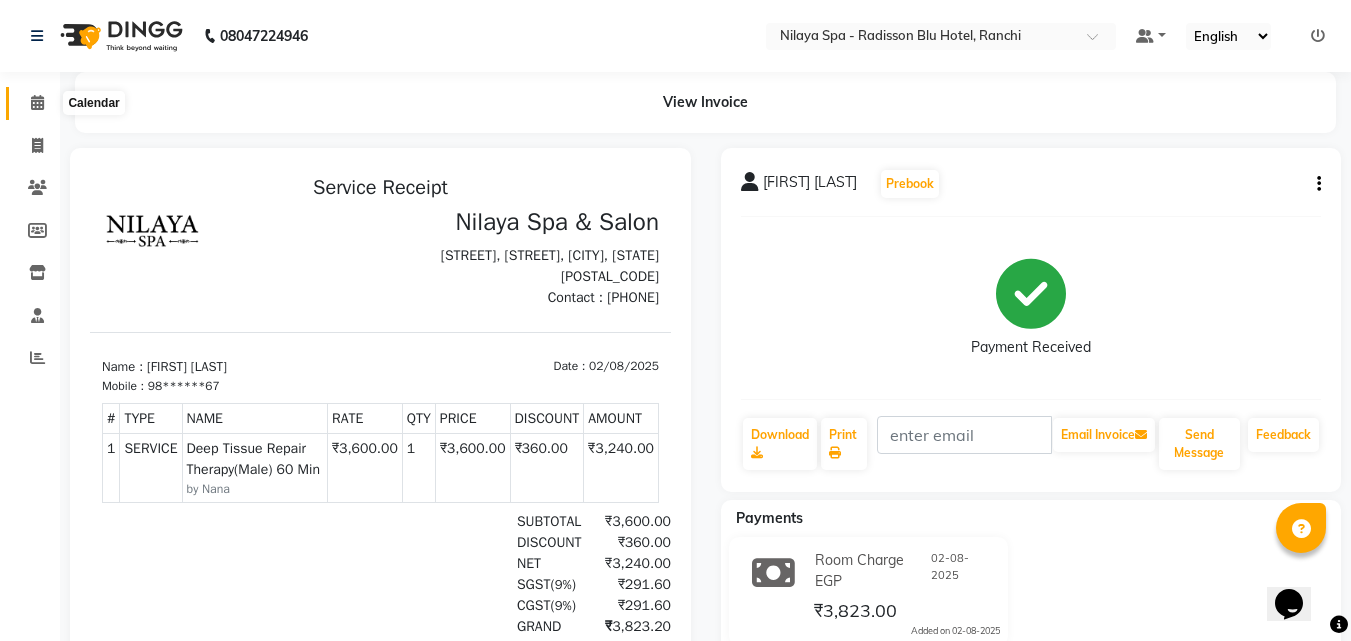 click 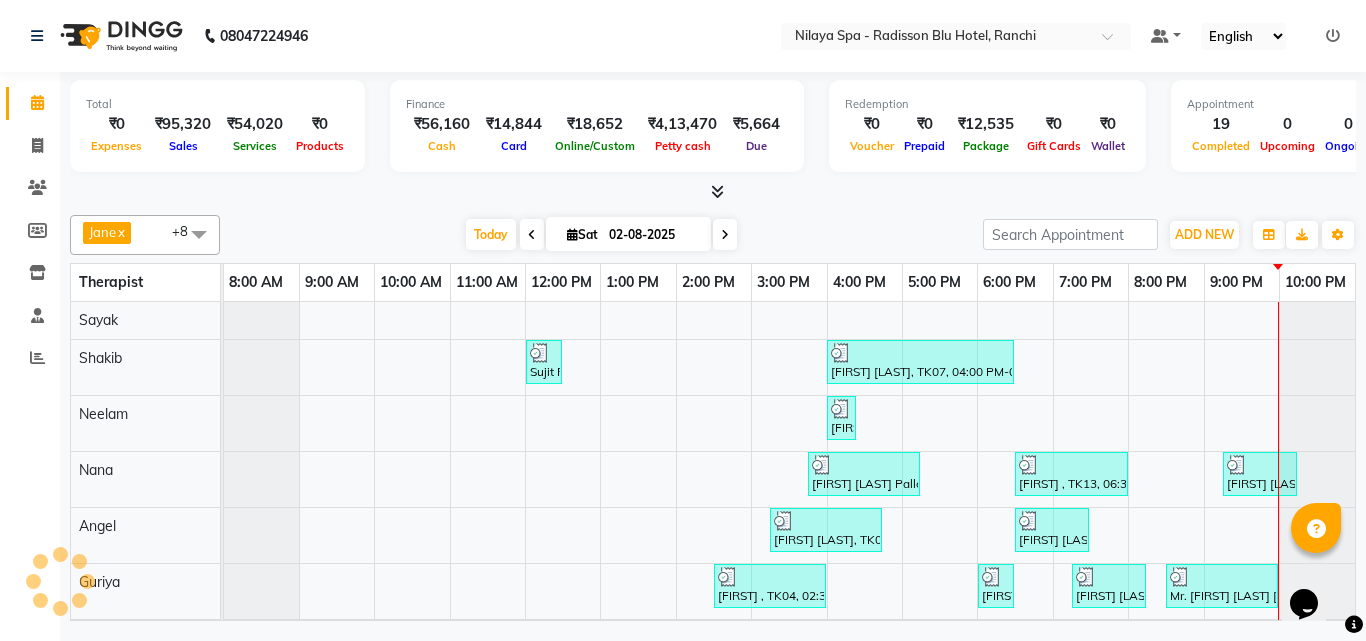 scroll, scrollTop: 0, scrollLeft: 0, axis: both 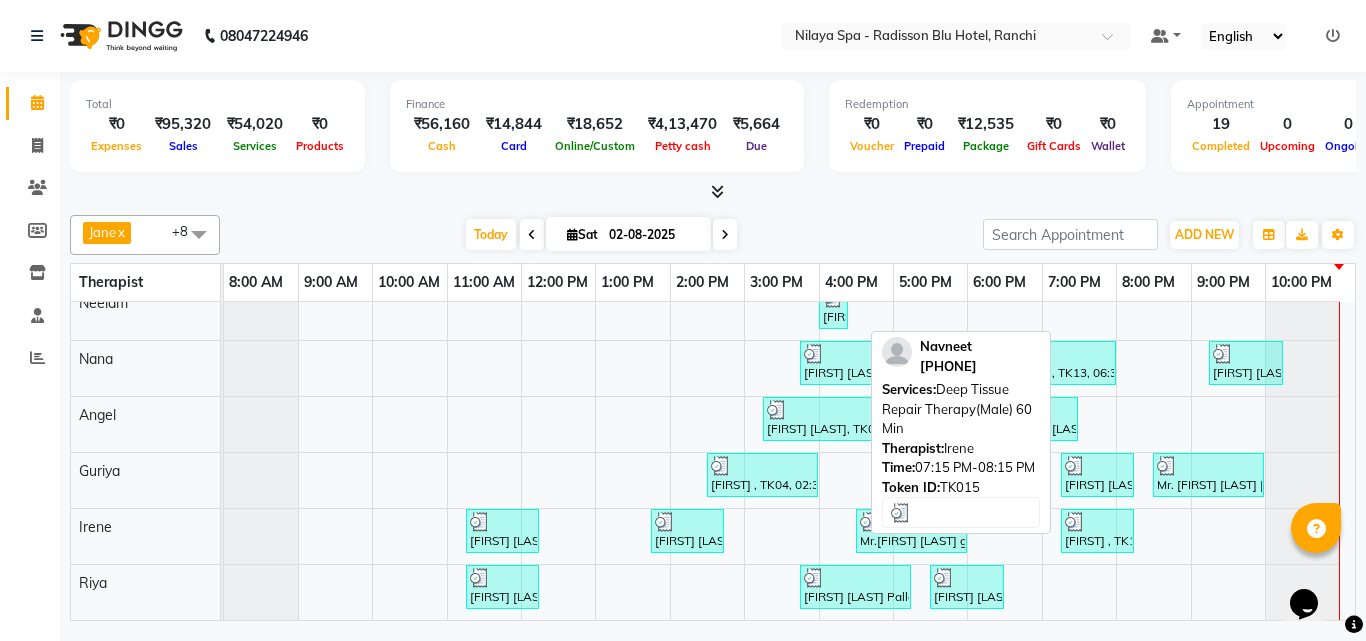 click at bounding box center (1097, 522) 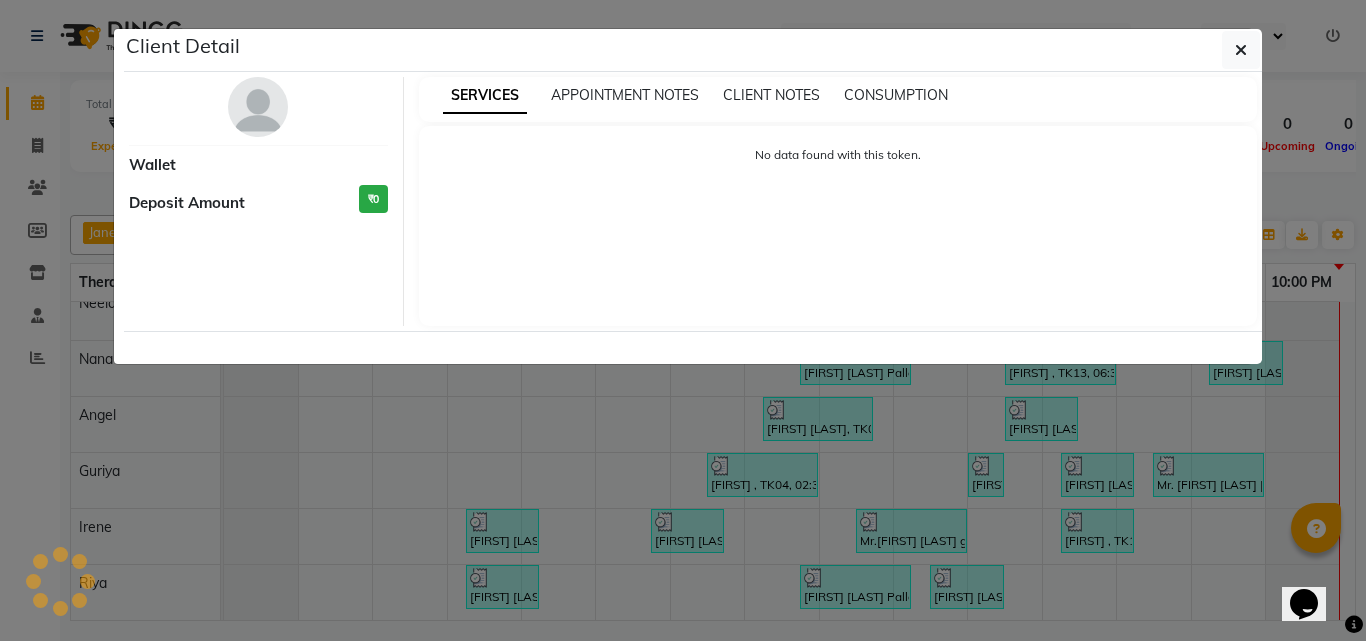 select on "3" 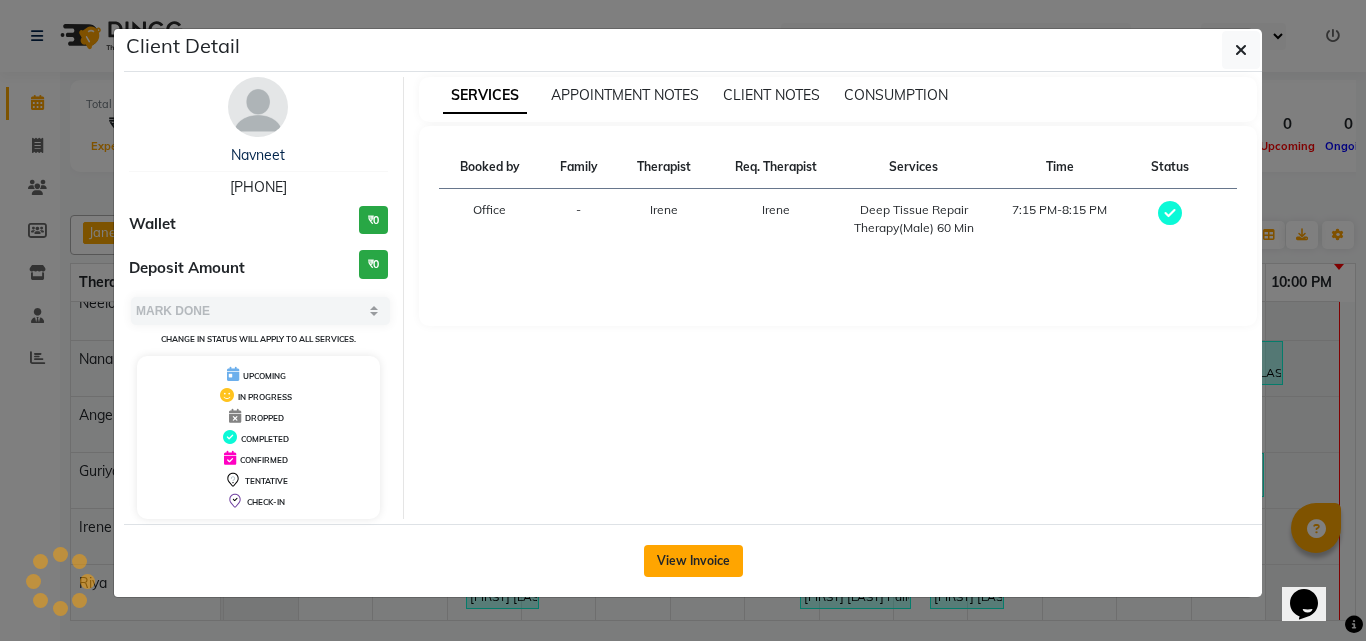 click on "View Invoice" 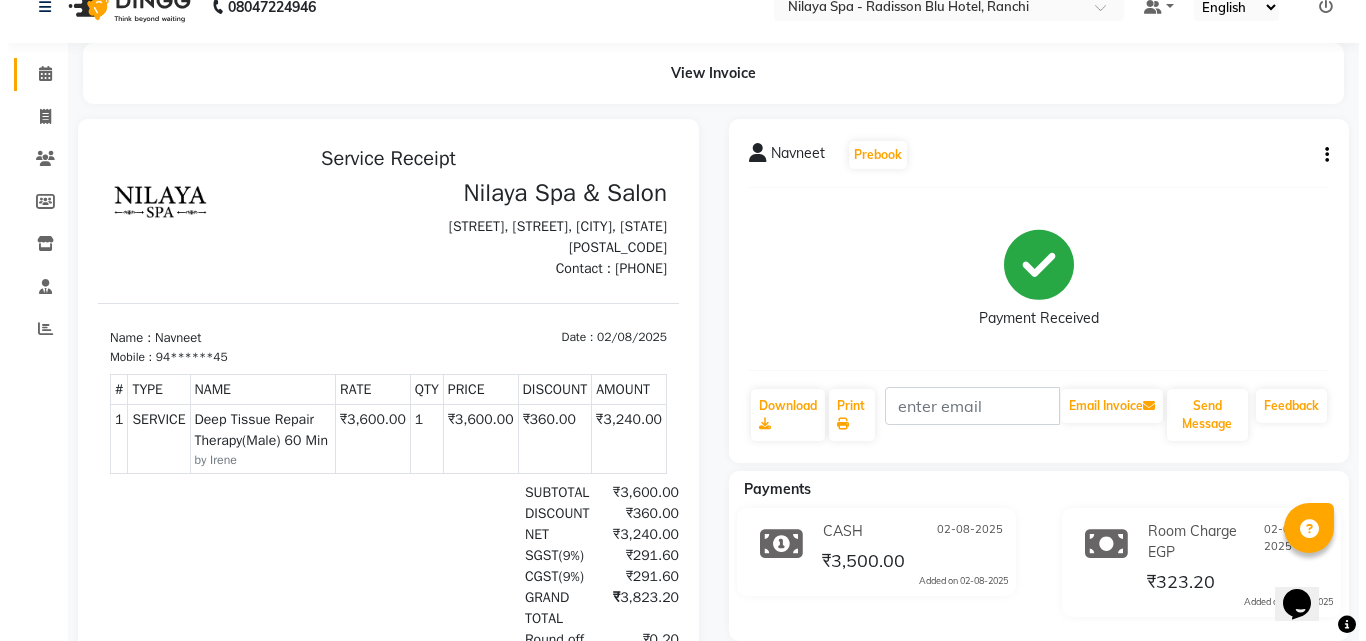 scroll, scrollTop: 0, scrollLeft: 0, axis: both 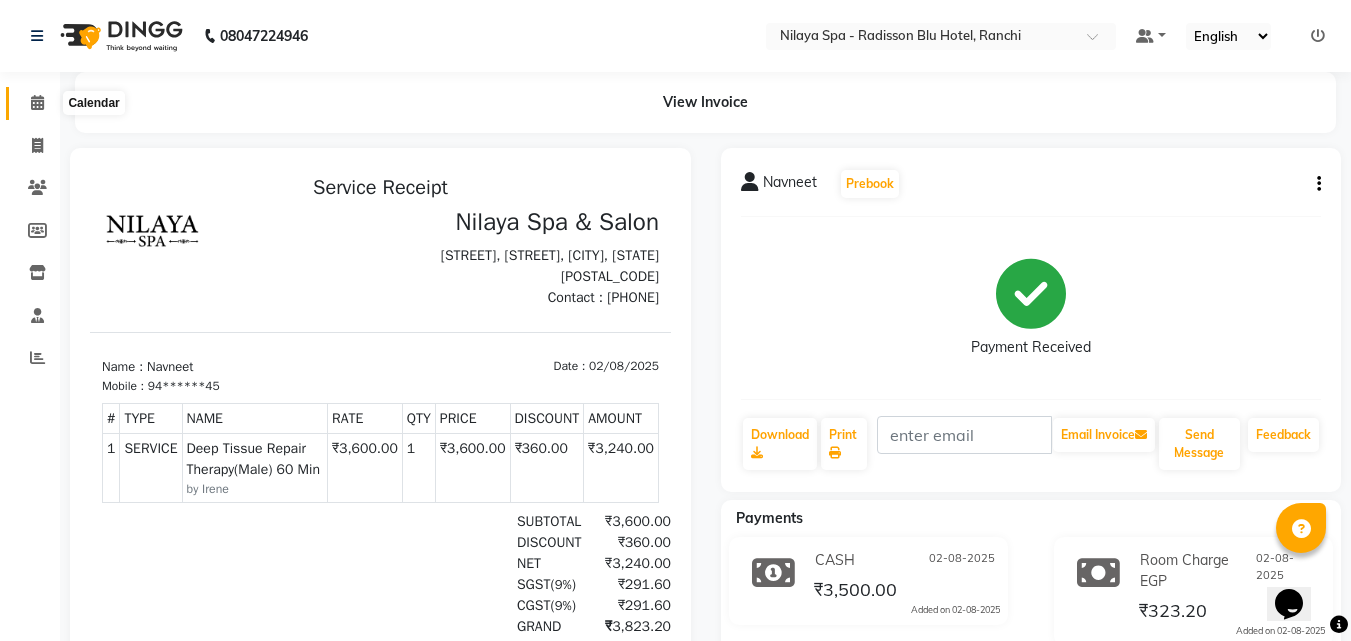 click 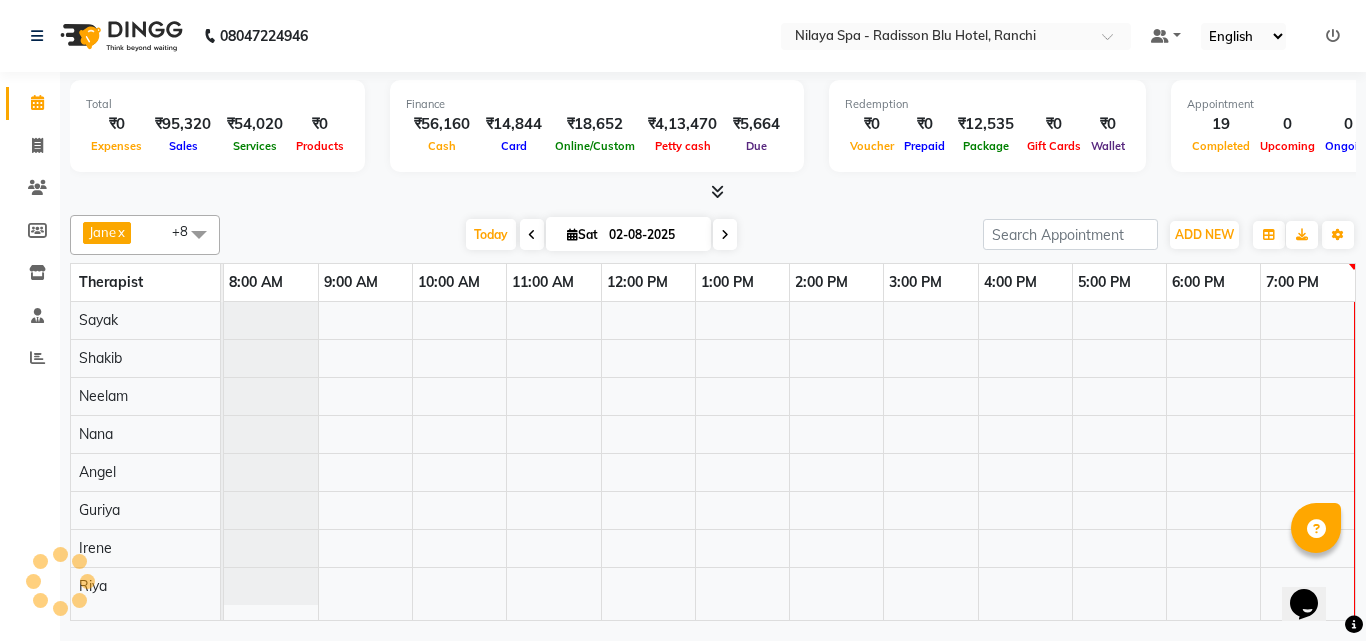 scroll, scrollTop: 0, scrollLeft: 0, axis: both 